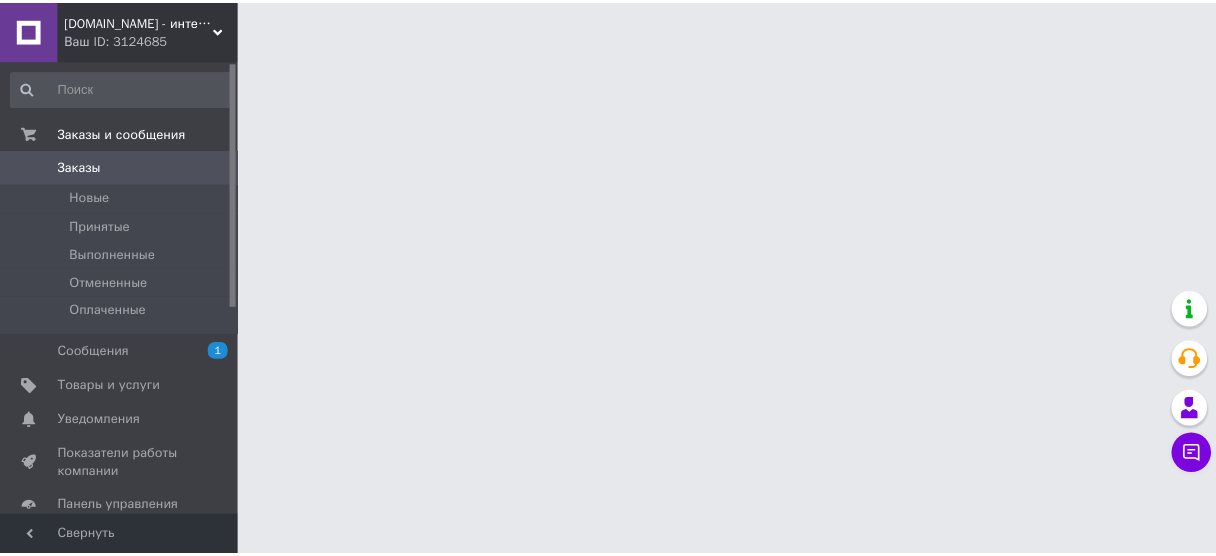 scroll, scrollTop: 0, scrollLeft: 0, axis: both 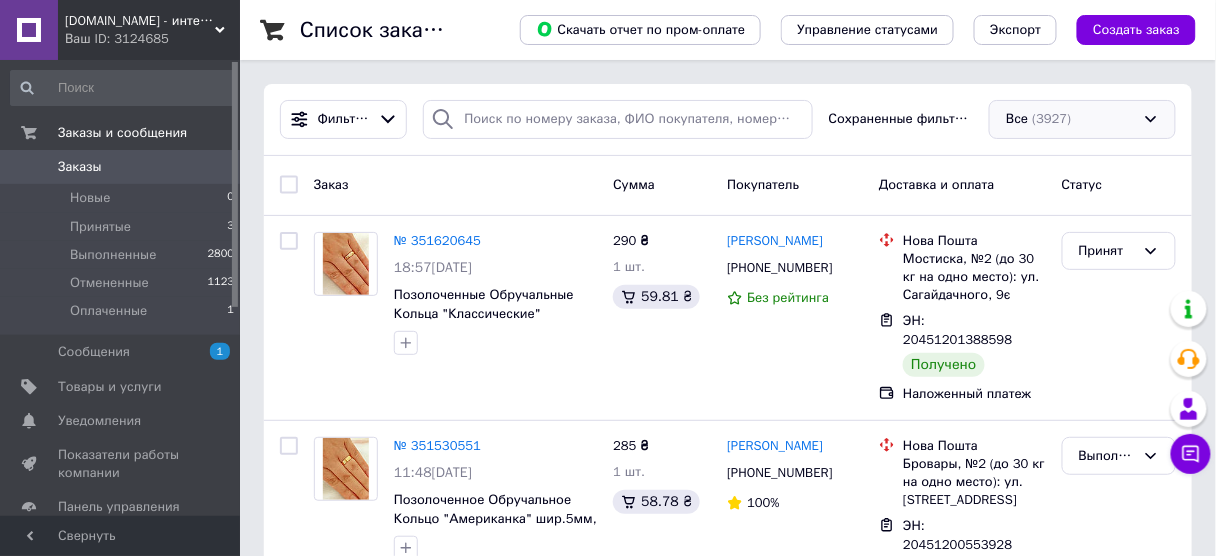 click on "Все (3927)" at bounding box center (1082, 119) 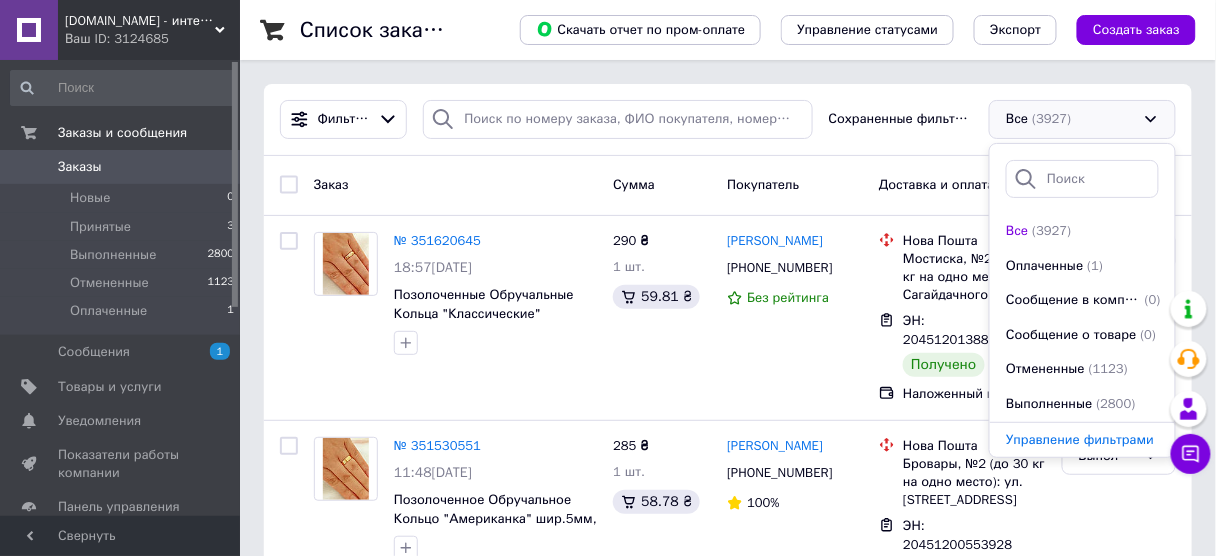 scroll, scrollTop: 71, scrollLeft: 0, axis: vertical 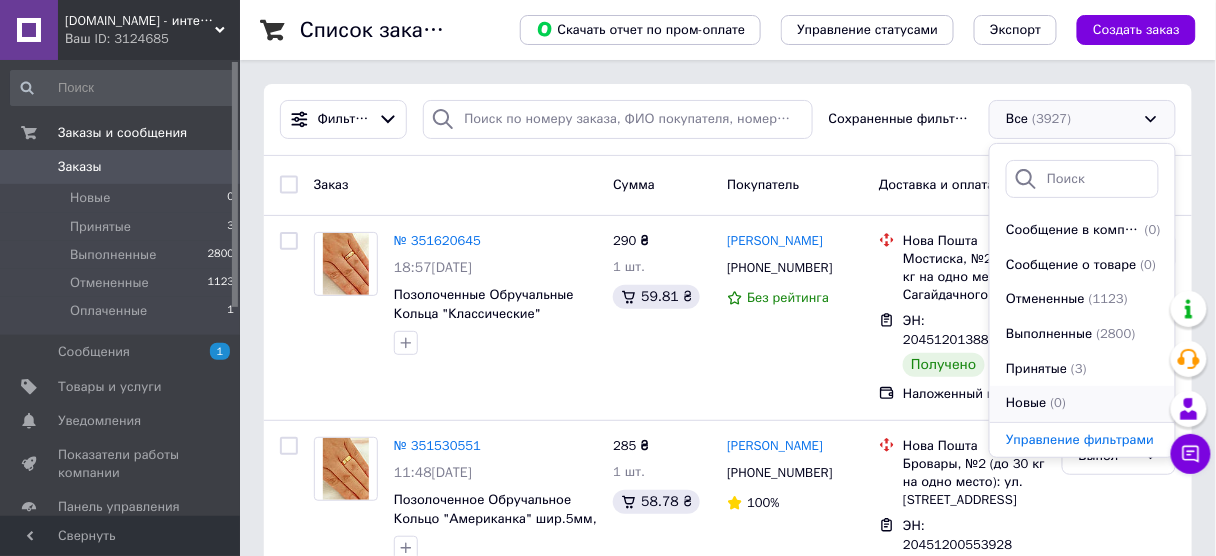 click on "Новые" at bounding box center (1026, 403) 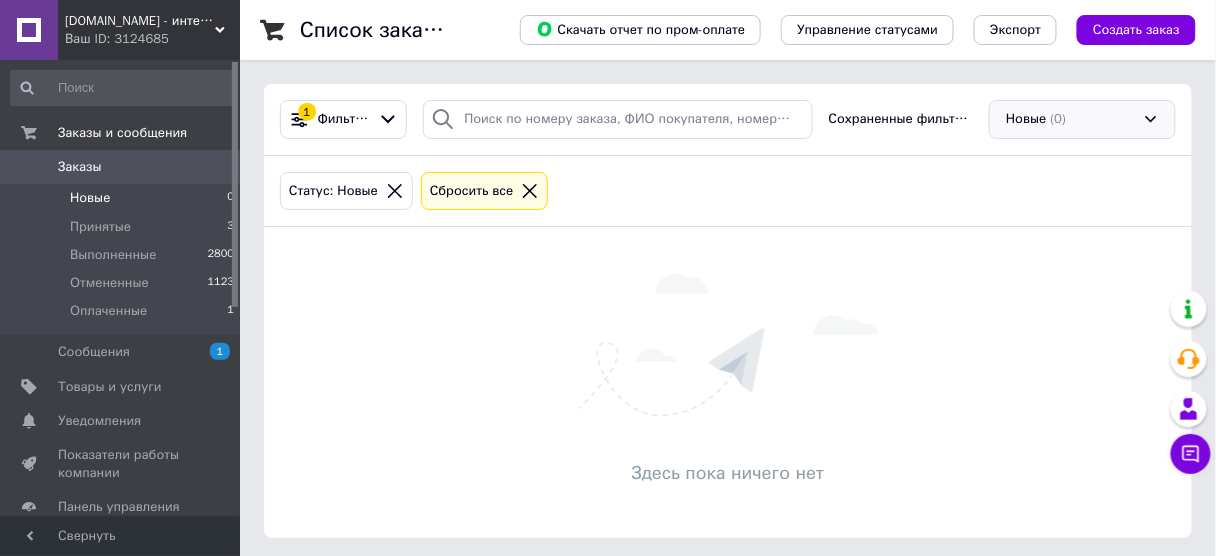 click on "Новые (0)" at bounding box center (1082, 119) 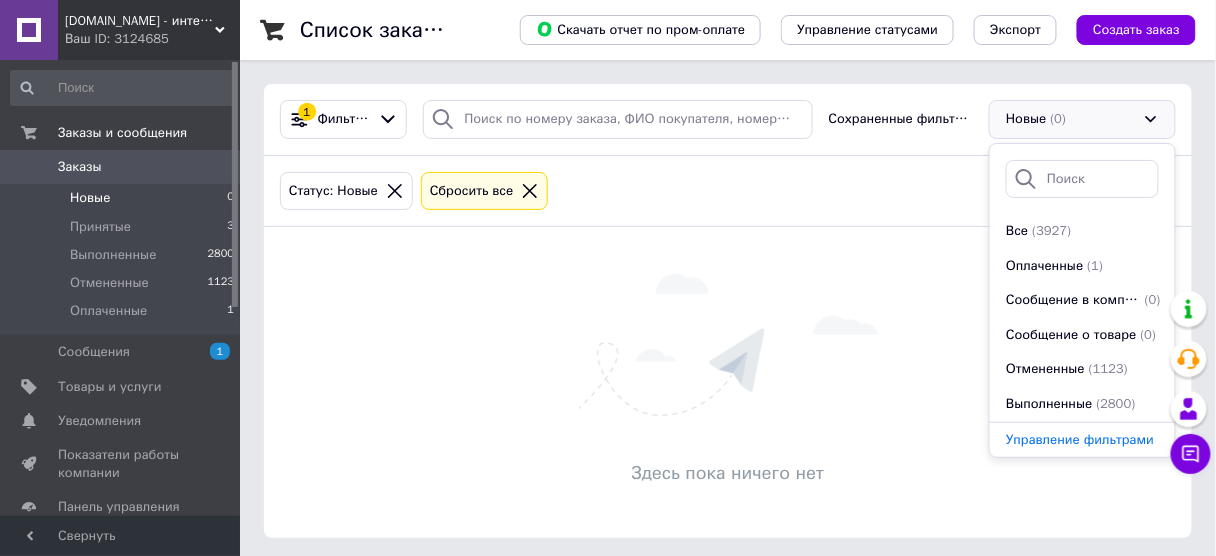 scroll, scrollTop: 71, scrollLeft: 0, axis: vertical 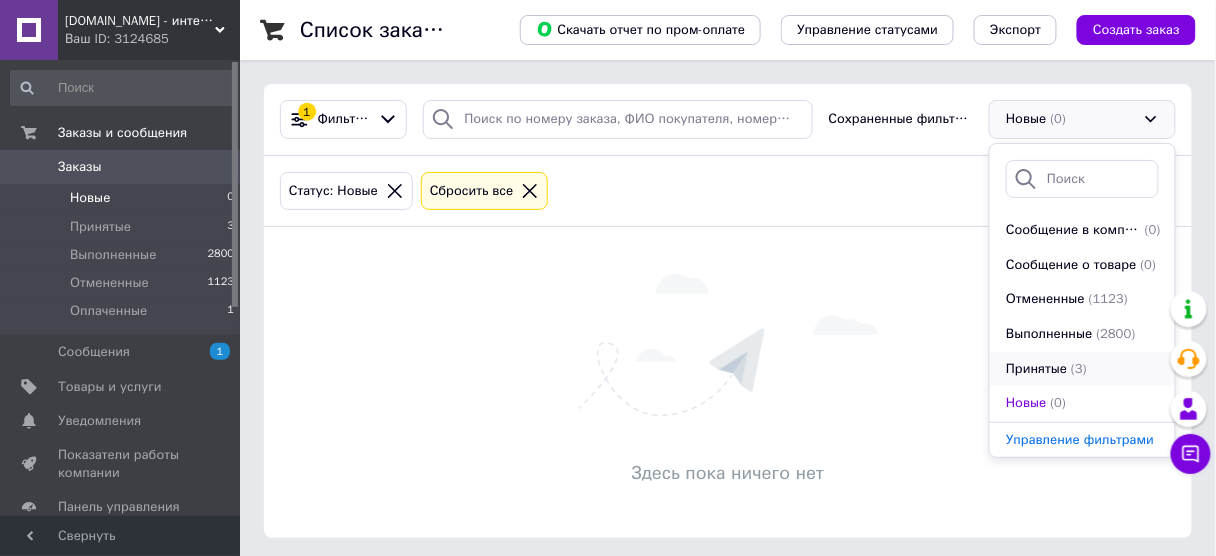 click on "Принятые" at bounding box center [1036, 369] 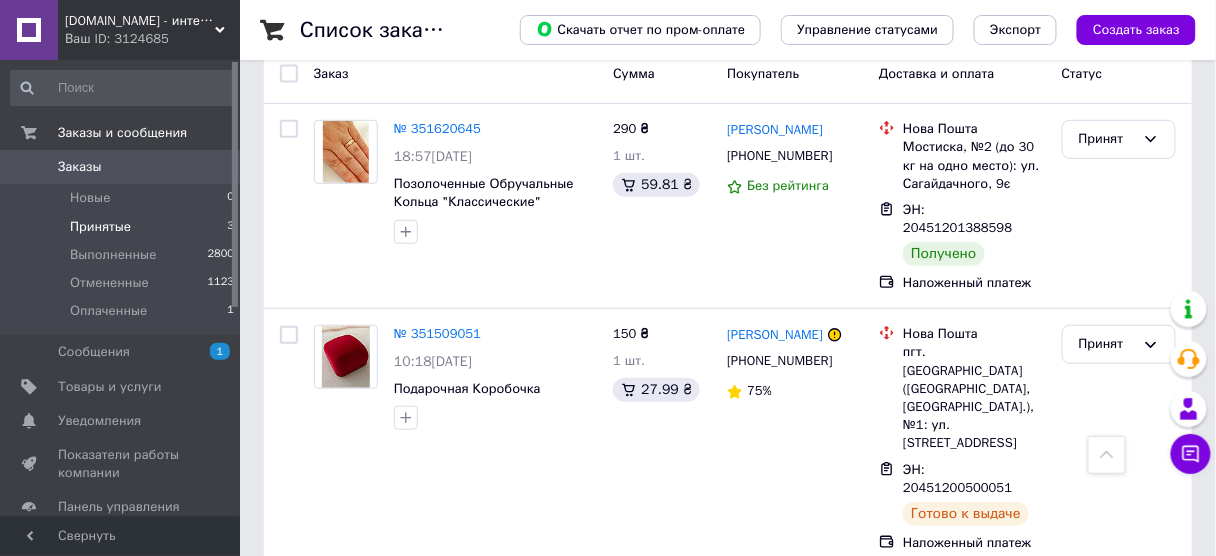 scroll, scrollTop: 178, scrollLeft: 0, axis: vertical 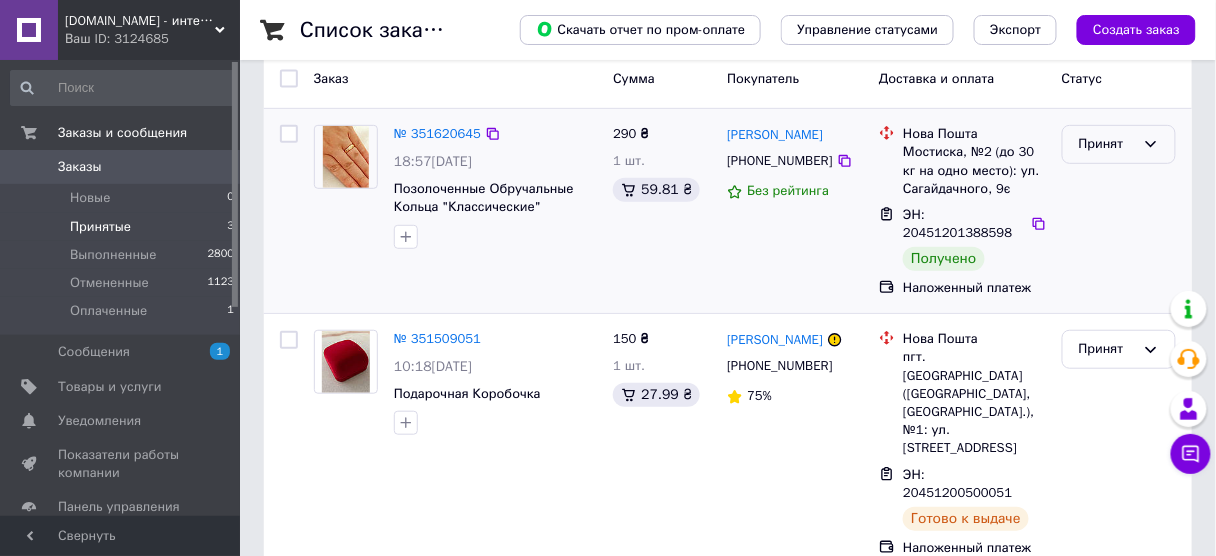 click on "Принят" at bounding box center (1119, 144) 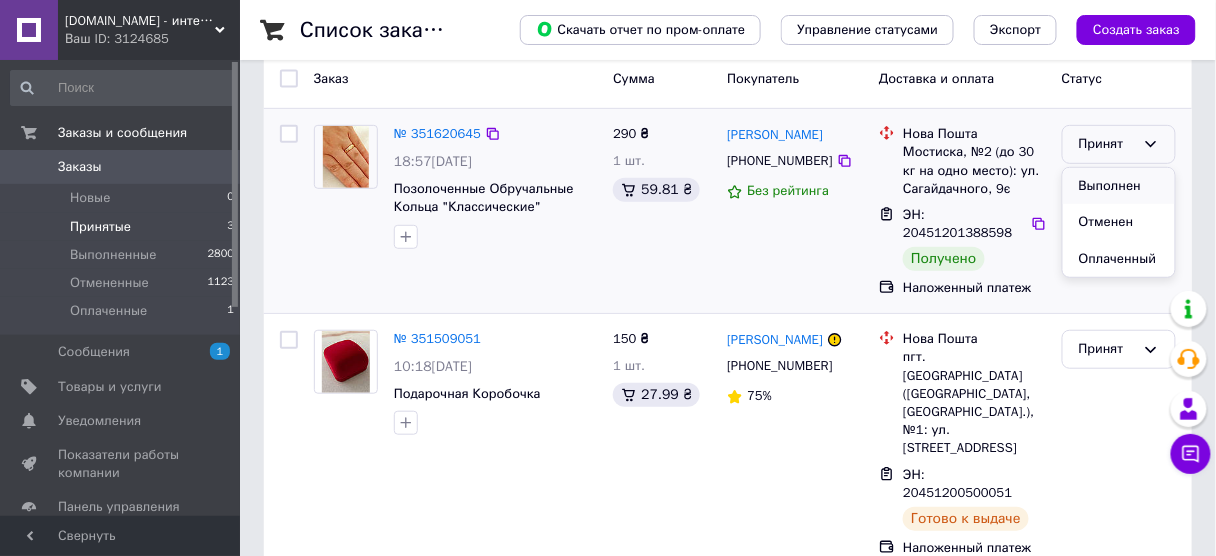 click on "Выполнен" at bounding box center (1119, 186) 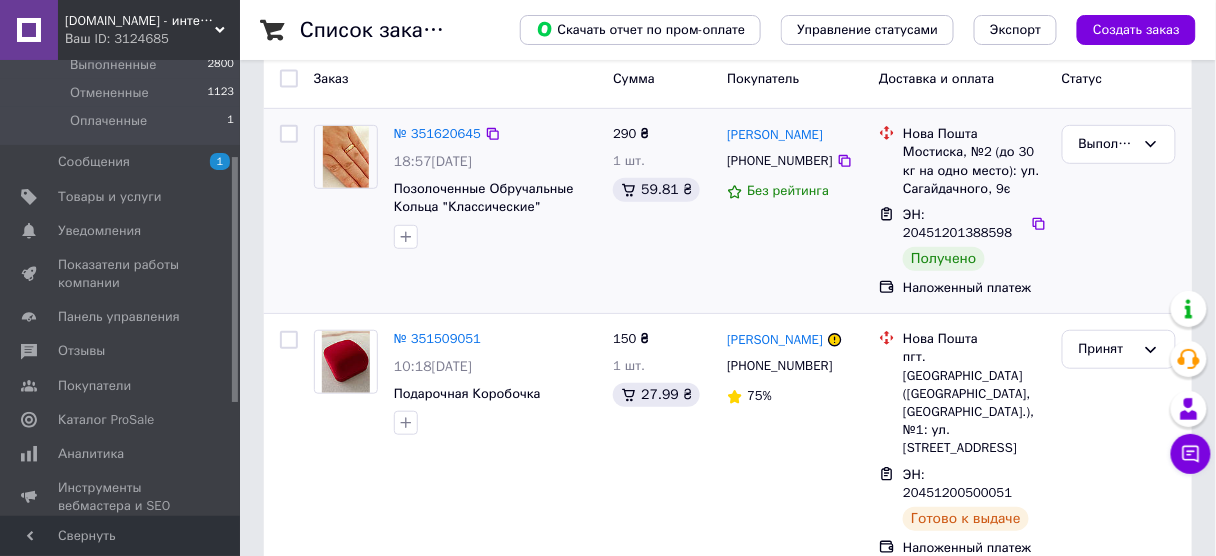 scroll, scrollTop: 196, scrollLeft: 0, axis: vertical 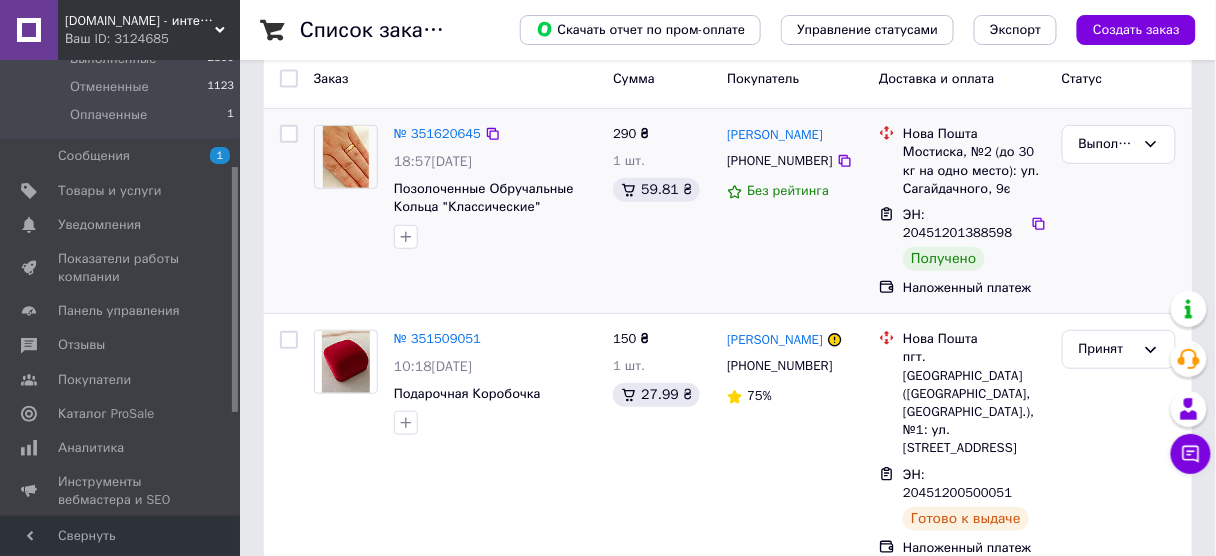 drag, startPoint x: 236, startPoint y: 283, endPoint x: 236, endPoint y: 388, distance: 105 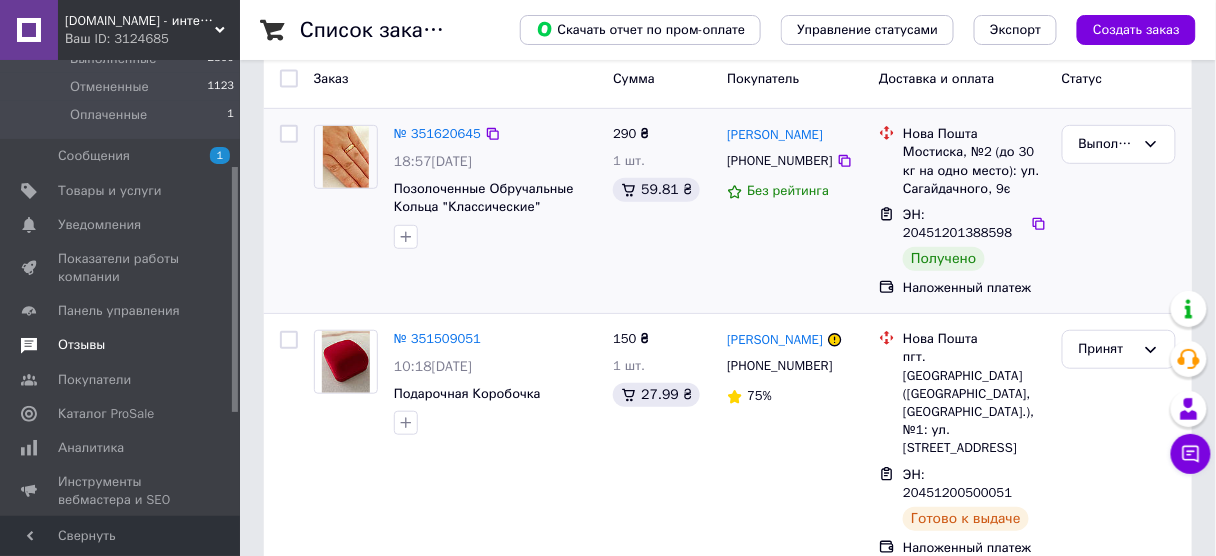 click on "Отзывы" at bounding box center (121, 345) 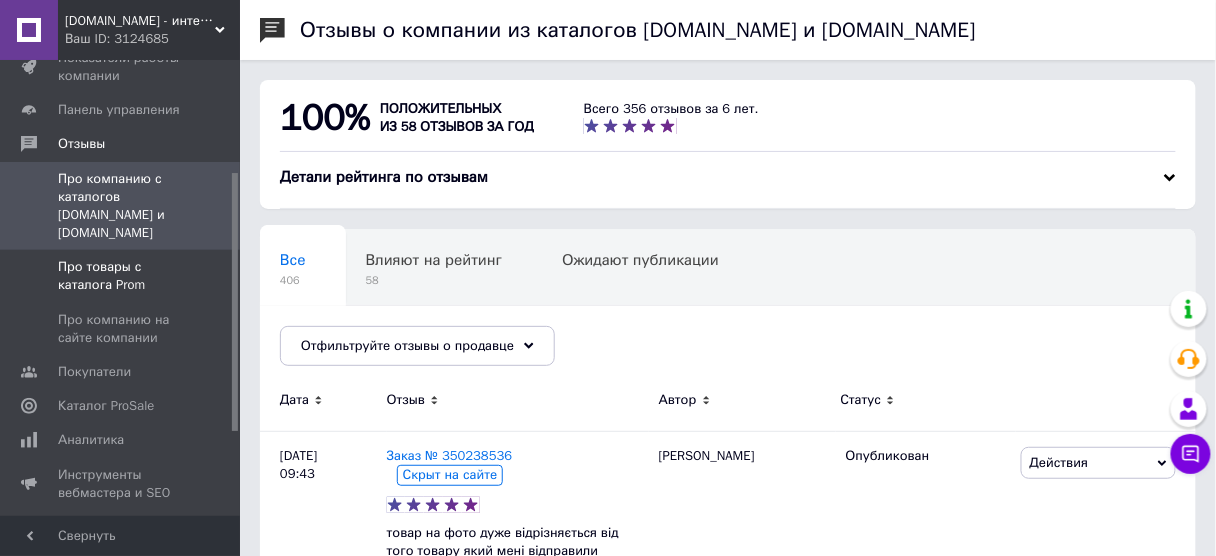 click on "Про товары с каталога Prom" at bounding box center (121, 276) 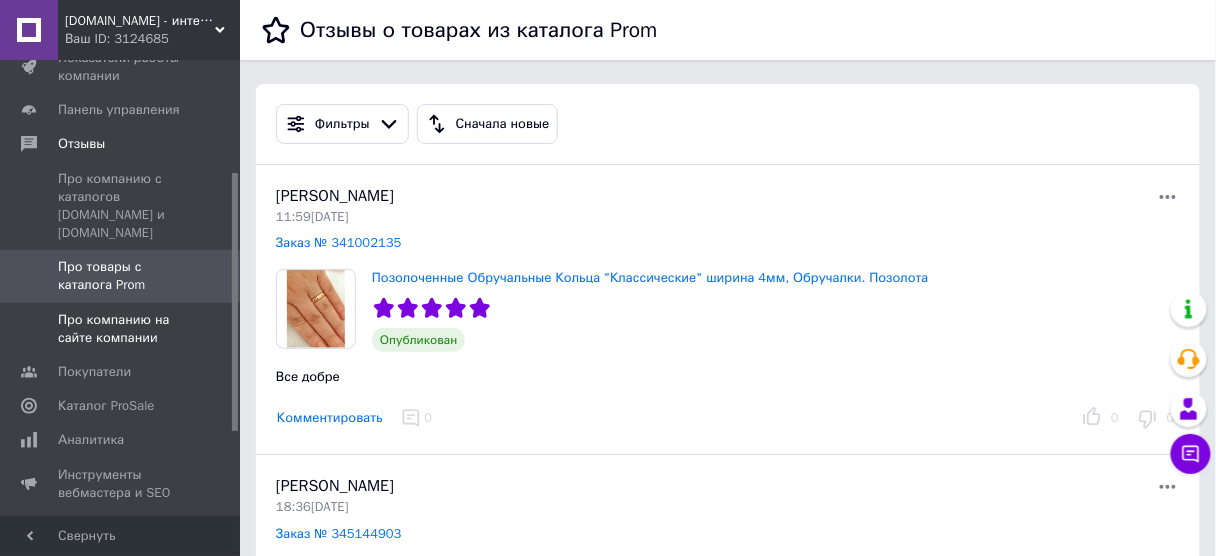 click on "Про компанию на сайте компании" at bounding box center (121, 329) 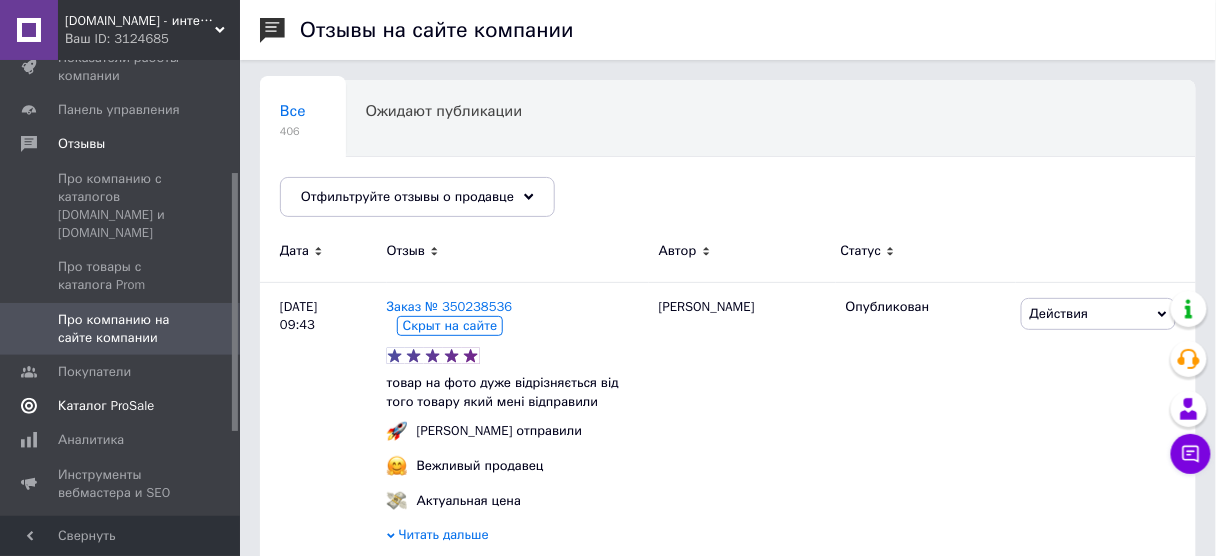click on "Каталог ProSale" at bounding box center [106, 406] 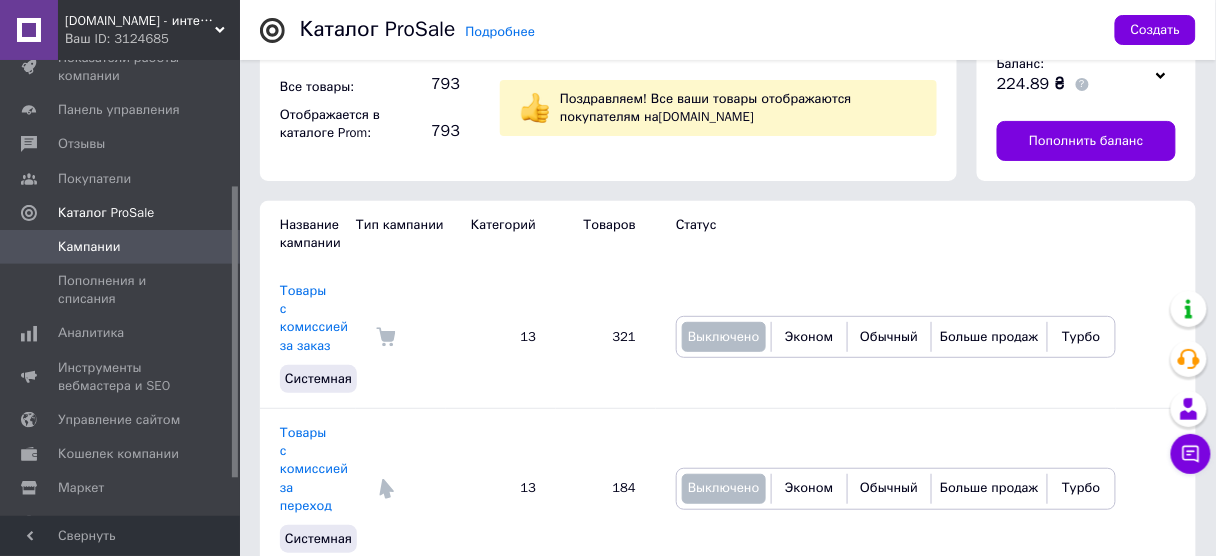 scroll, scrollTop: 0, scrollLeft: 0, axis: both 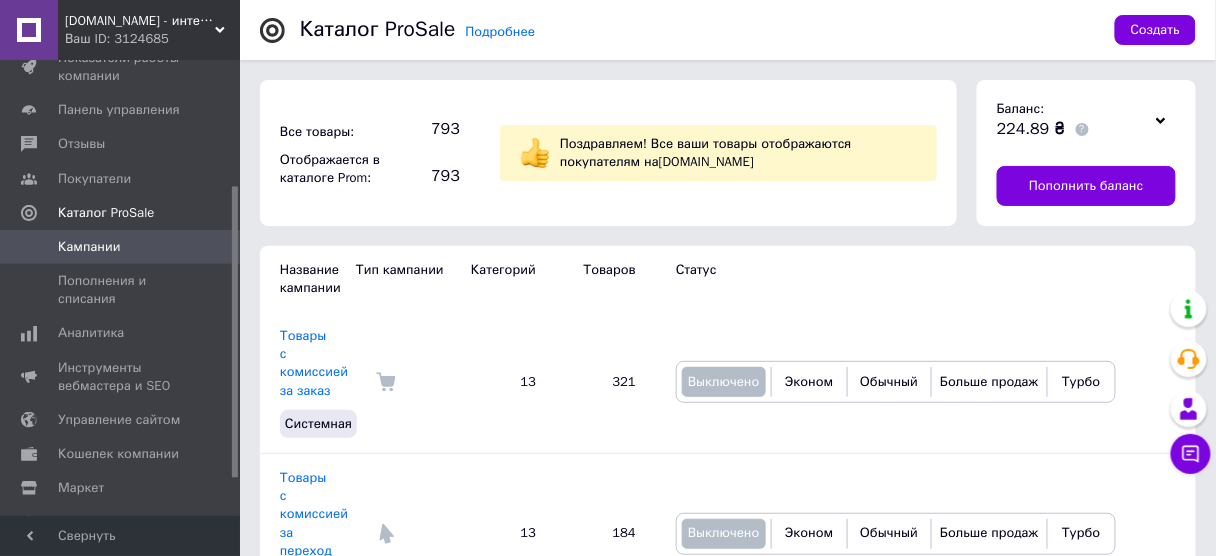 click at bounding box center (1161, 120) 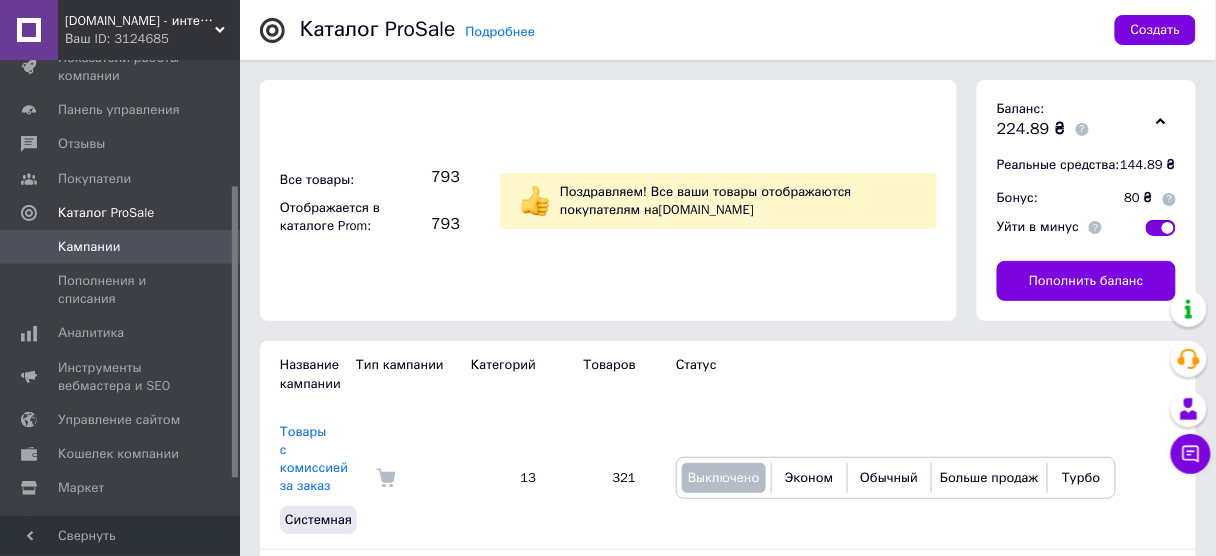 scroll, scrollTop: 270, scrollLeft: 0, axis: vertical 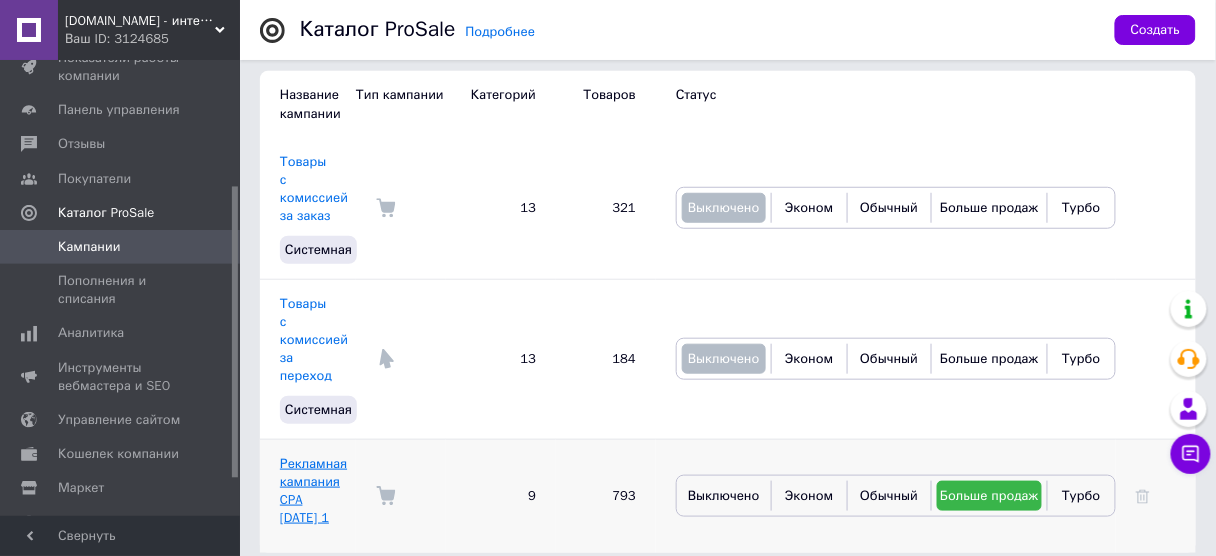 click on "Рекламная кампания CPA [DATE] 1" at bounding box center (313, 491) 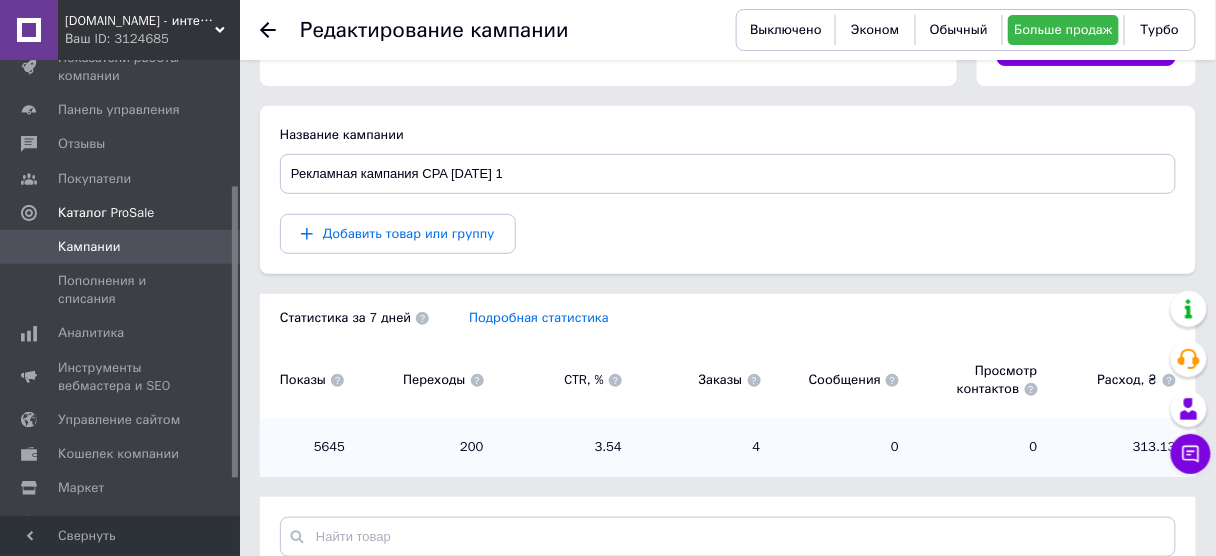 scroll, scrollTop: 152, scrollLeft: 0, axis: vertical 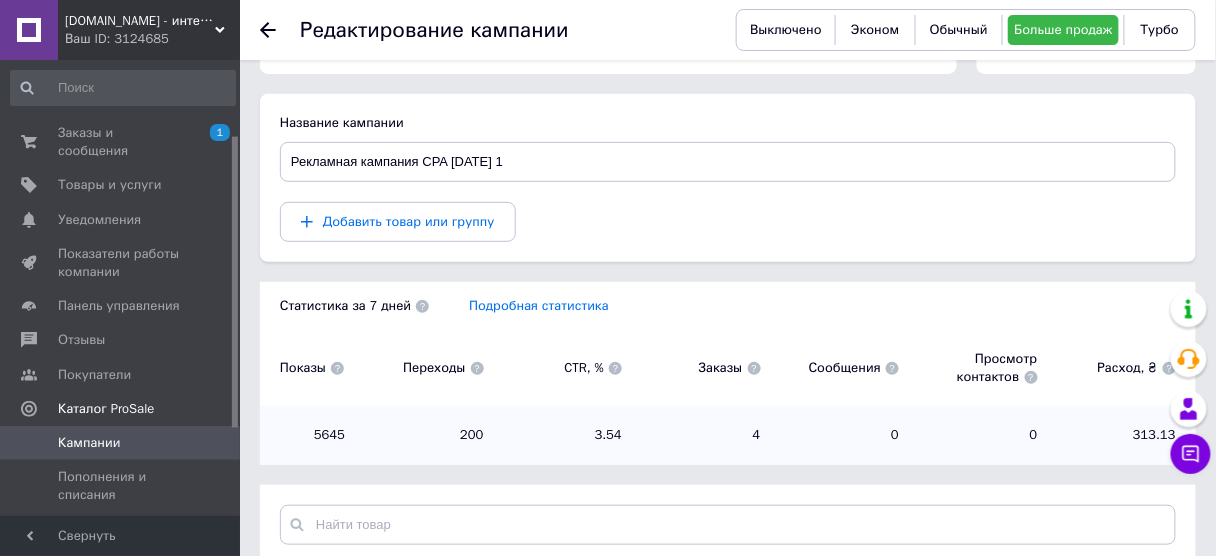 drag, startPoint x: 232, startPoint y: 368, endPoint x: 215, endPoint y: 109, distance: 259.5573 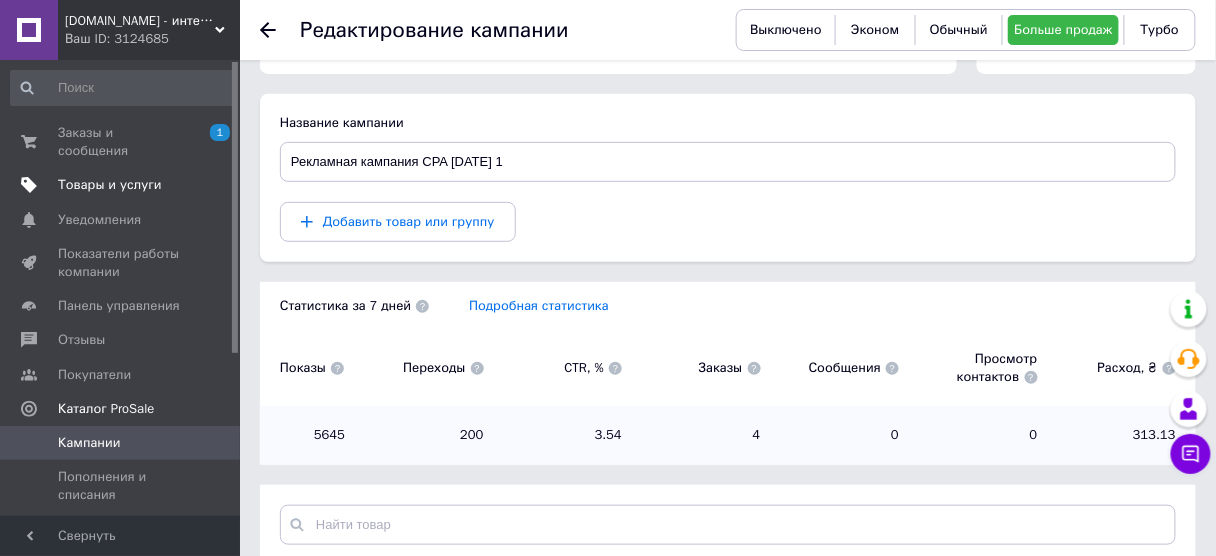 click on "Товары и услуги" at bounding box center [110, 185] 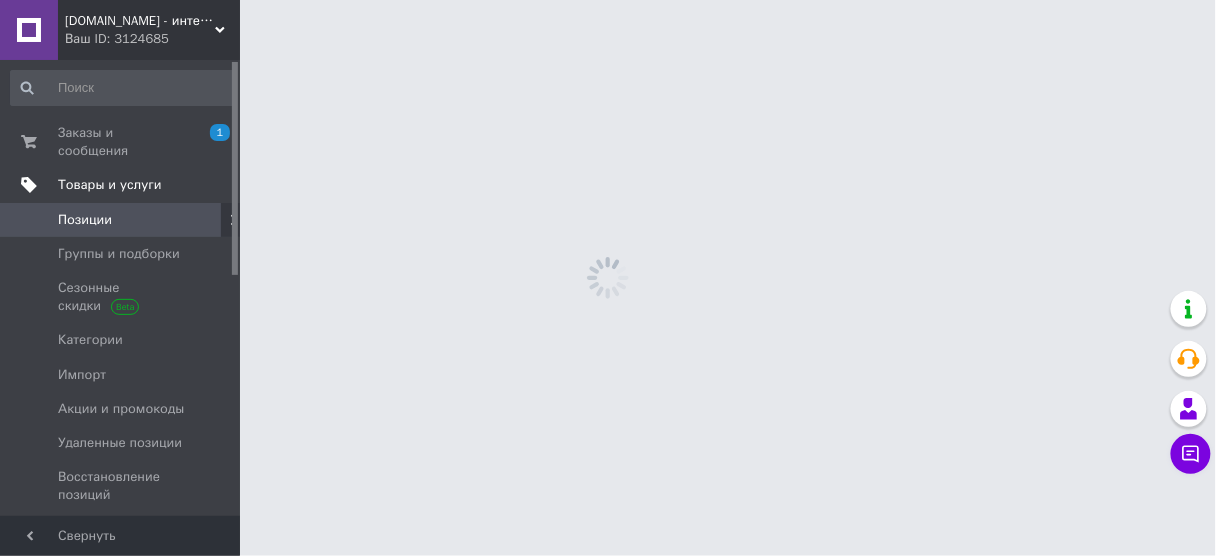 scroll, scrollTop: 0, scrollLeft: 0, axis: both 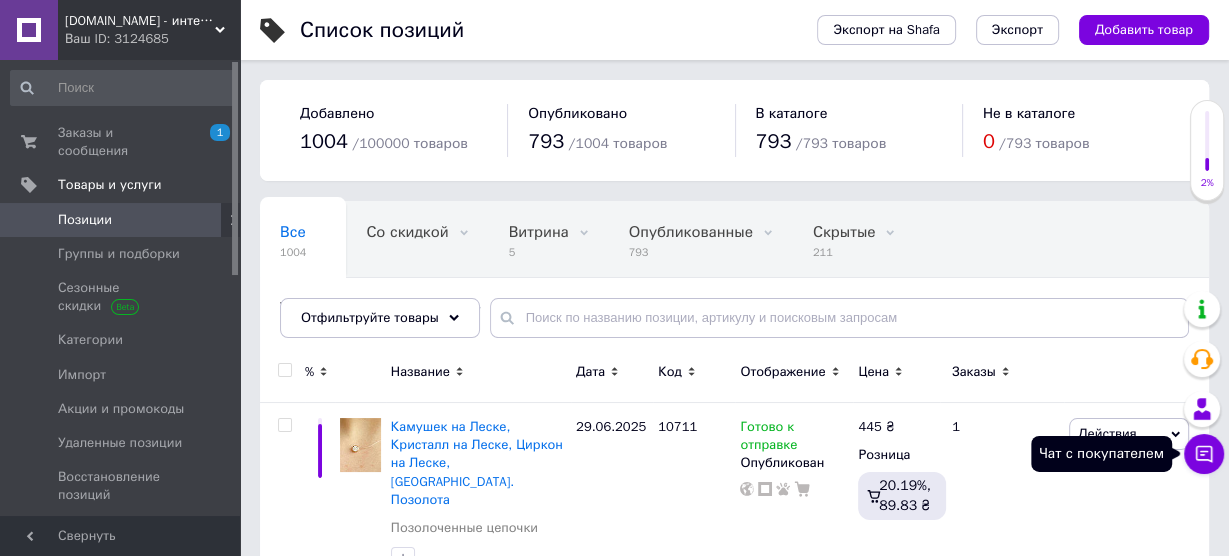 click on "[DOMAIN_NAME] - интернет магазин украшений Ваш ID: 3124685 Сайт [DOMAIN_NAME] - интернет магазин ук... Кабинет покупателя Проверить состояние системы Страница на портале Справка Выйти Заказы и сообщения 1 0 Товары и услуги Позиции Группы и подборки Сезонные скидки Категории Импорт Акции и промокоды Удаленные позиции Восстановление позиций Характеристики Уведомления 0 0 Показатели работы компании Панель управления Отзывы Покупатели Каталог ProSale Аналитика Инструменты вебмастера и SEO Управление сайтом Кошелек компании 1004   /" at bounding box center [614, 1748] 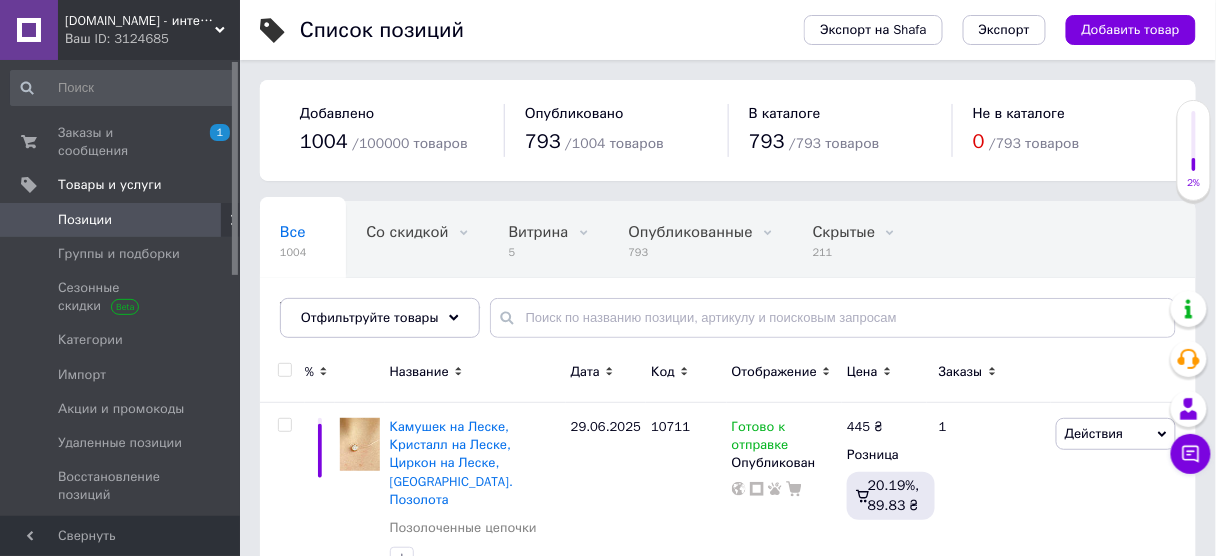 click on "Список позиций Экспорт на Shafa Экспорт Добавить товар Добавлено 1004   / 100000   товаров Опубликовано 793   / 1004   товаров В каталоге 793   / 793   товаров Не в каталоге 0   / 793   товаров Все 1004 Со скидкой 0 Удалить Редактировать Витрина 5 Удалить Редактировать Опубликованные 793 Удалить Редактировать Скрытые 211 Удалить Редактировать Только в розницу, С це... 793 Удалить Редактировать Ok Отфильтровано...  Сохранить Мы ничего не нашли Возможно, ошибка в слове  или нет соответствий по вашему запросу. Все 1004 Со скидкой 0 Витрина 5 Опубликованные 793 Скрытые 211 Только в розницу, С це... 793 %" at bounding box center (728, 1756) 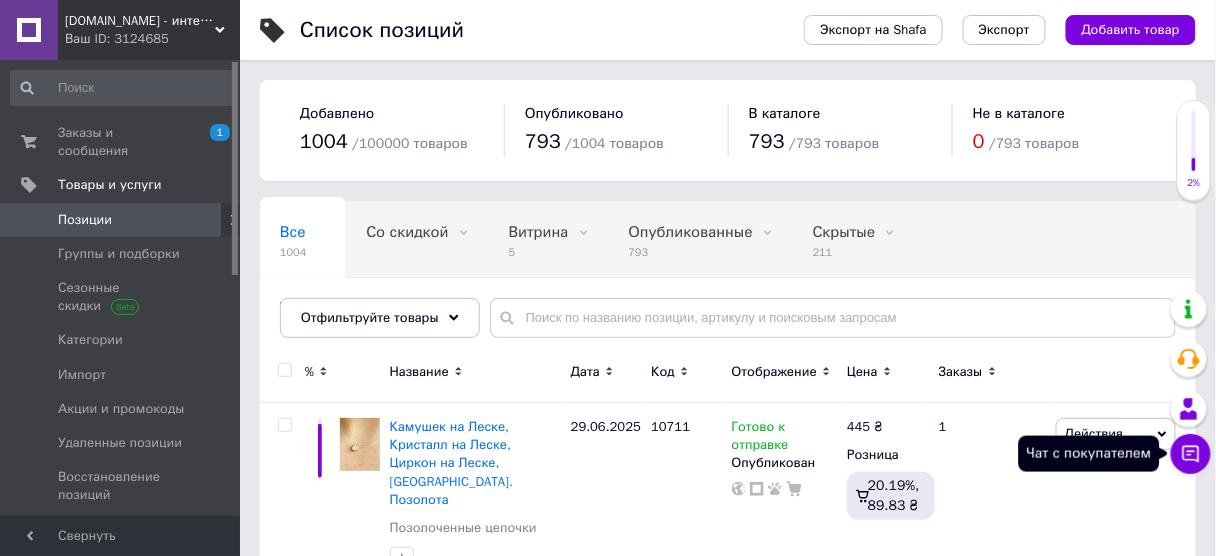 click 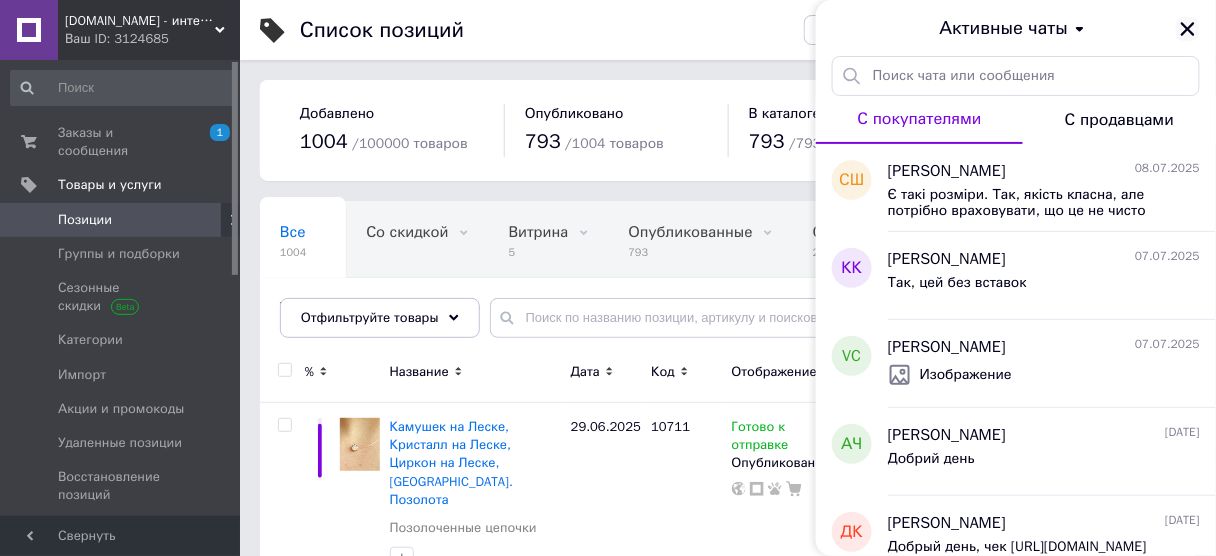 click 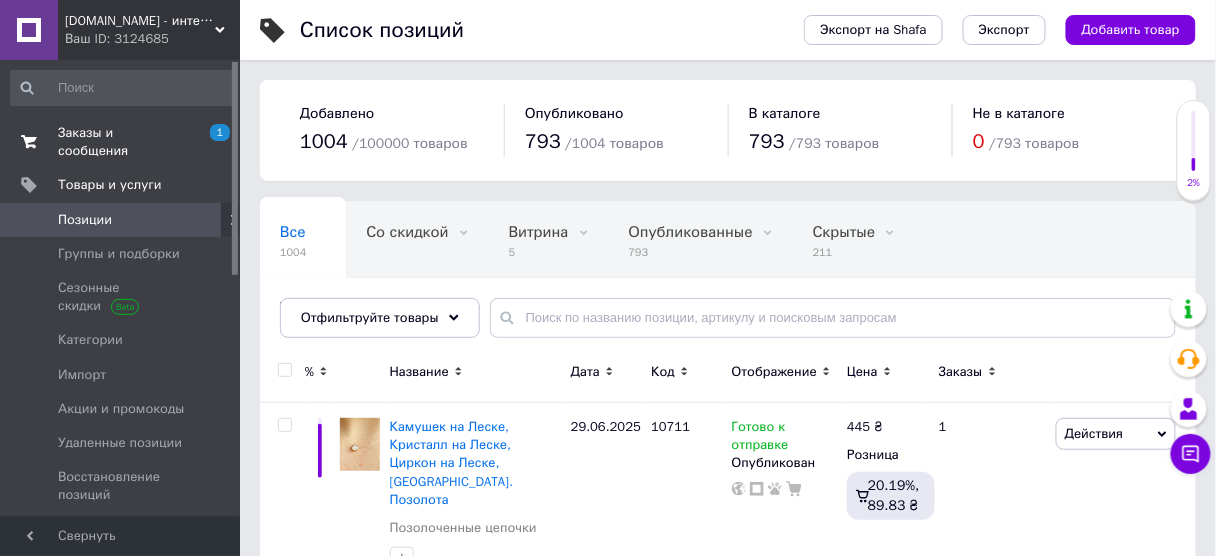 click on "Заказы и сообщения" at bounding box center (121, 142) 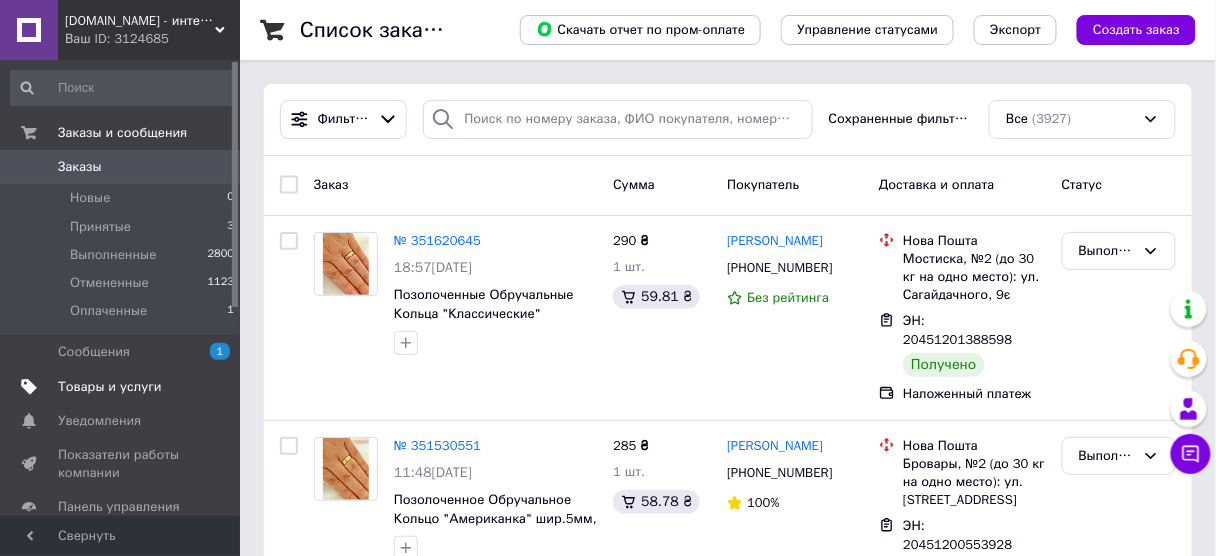 click on "Товары и услуги" at bounding box center [123, 387] 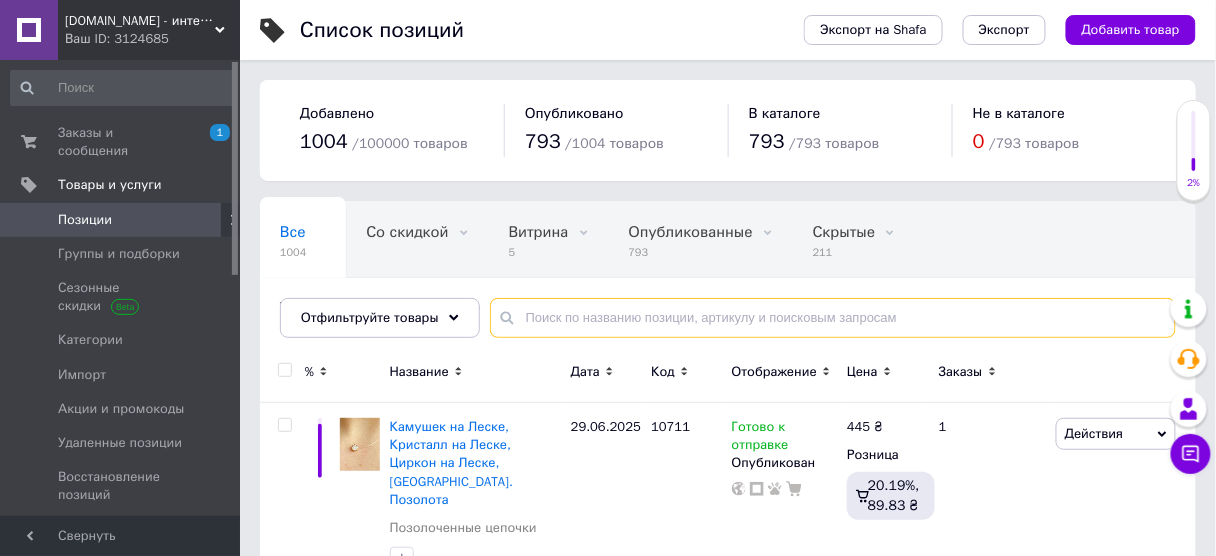 click at bounding box center [833, 318] 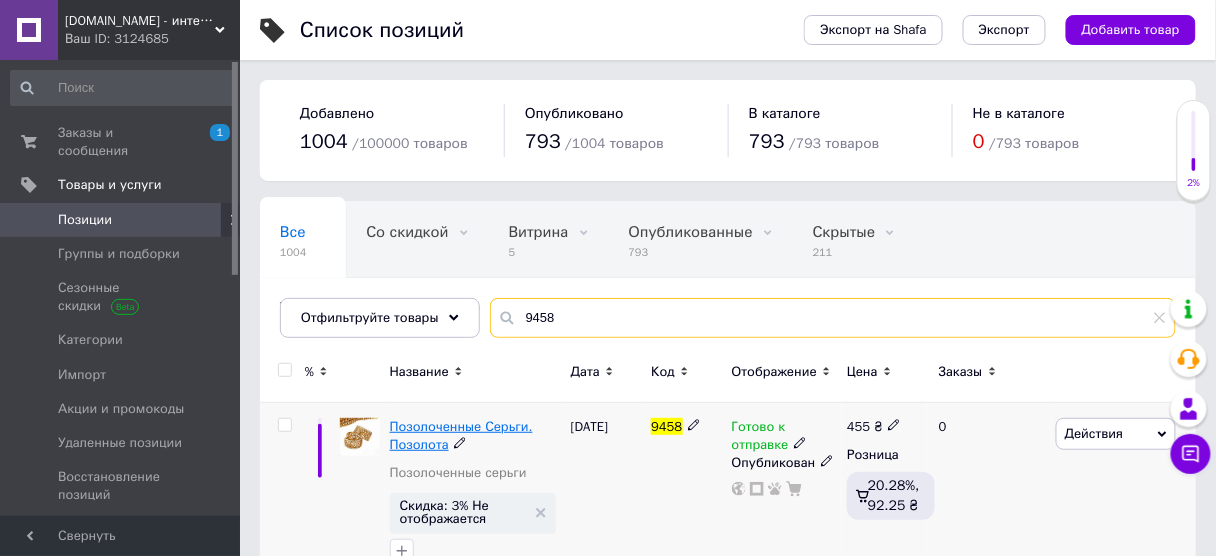 type on "9458" 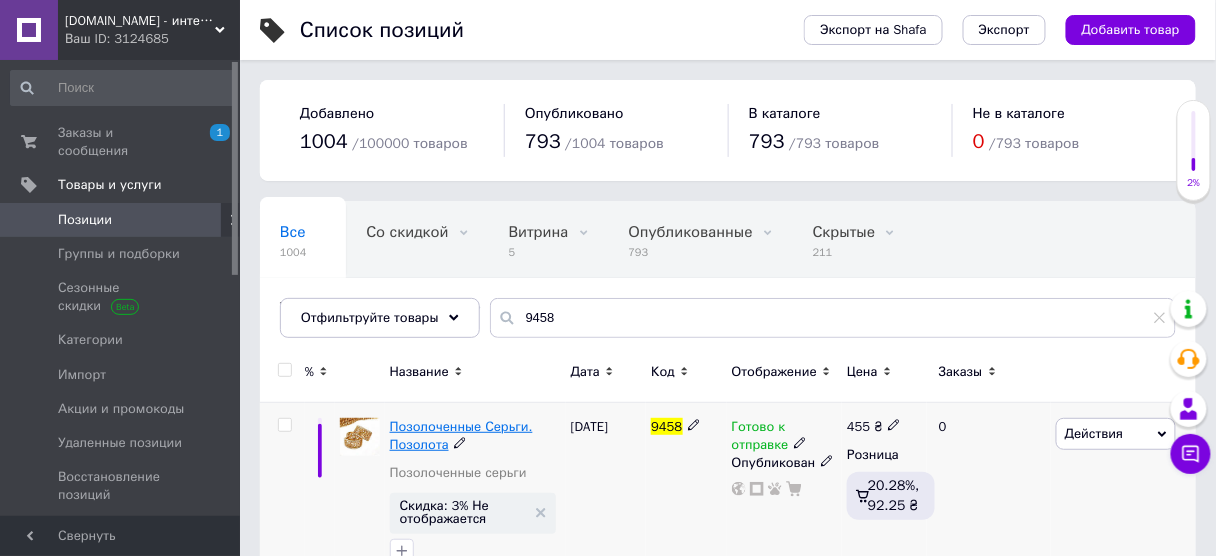 click on "Позолоченные Серьги. Позолота" at bounding box center [461, 435] 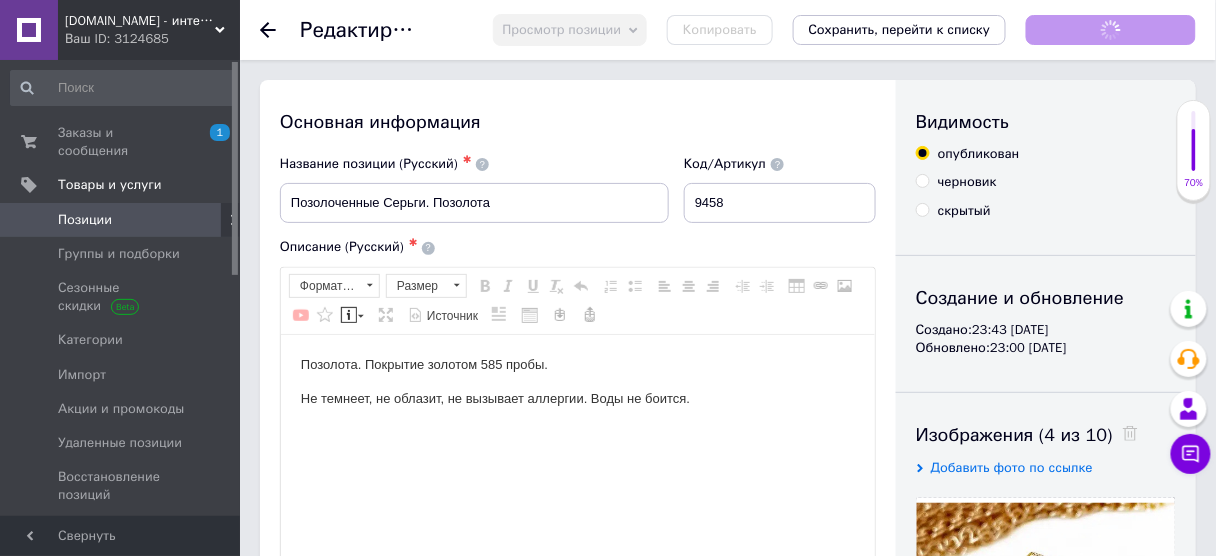 scroll, scrollTop: 0, scrollLeft: 0, axis: both 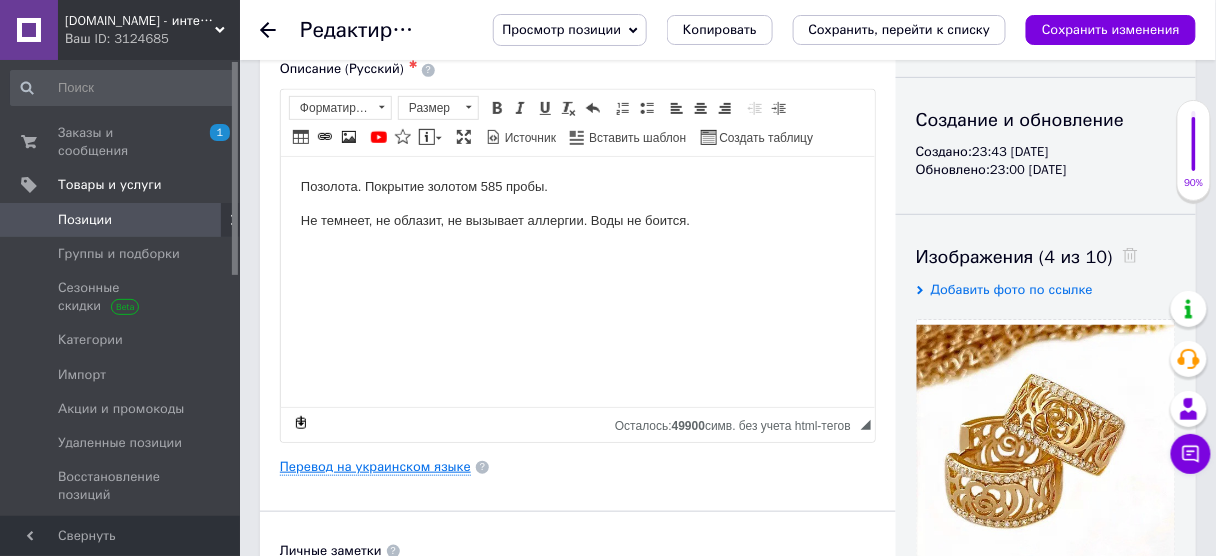click on "Перевод на украинском языке" at bounding box center [375, 467] 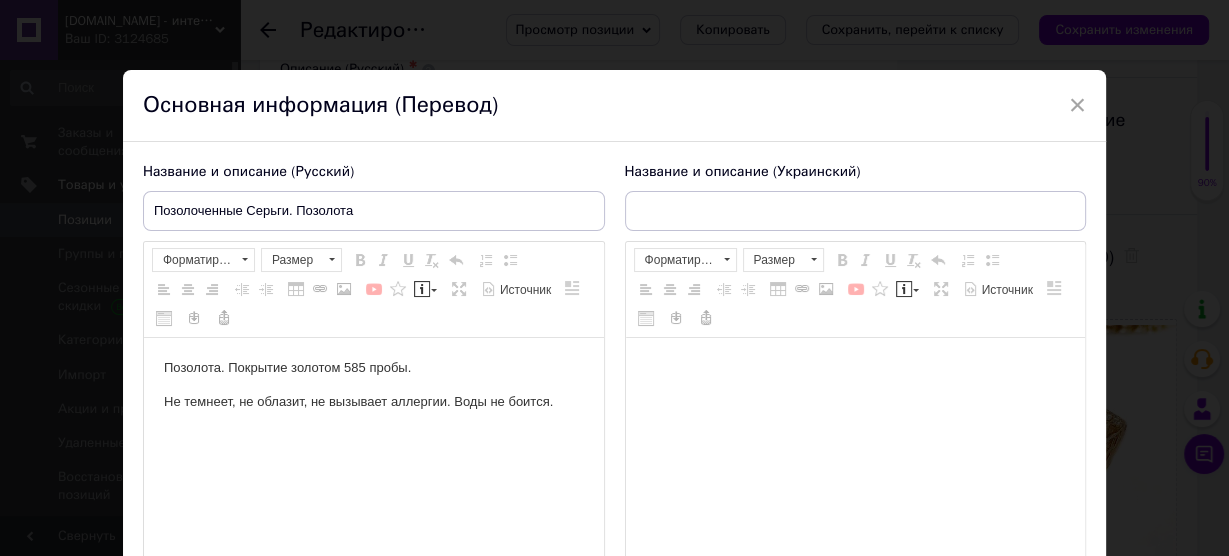 scroll, scrollTop: 0, scrollLeft: 0, axis: both 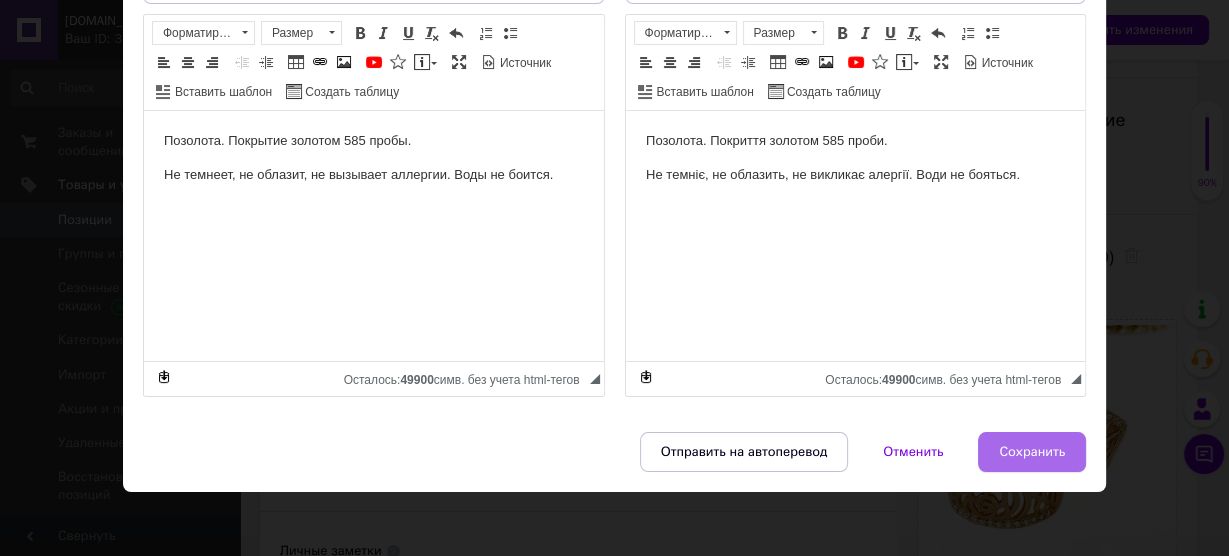 click on "Сохранить" at bounding box center [1032, 452] 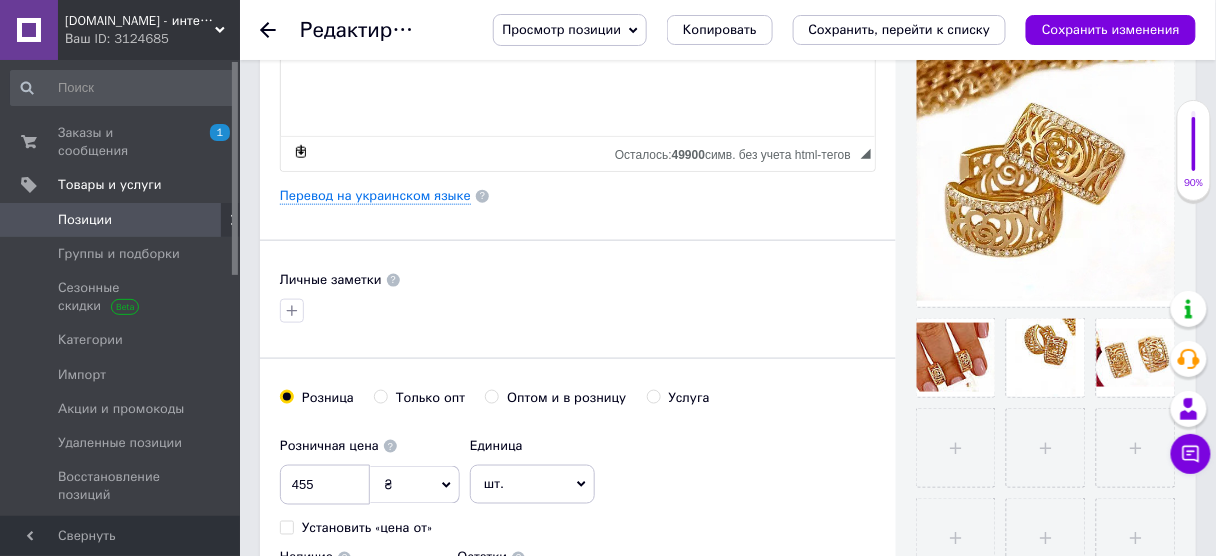 scroll, scrollTop: 461, scrollLeft: 0, axis: vertical 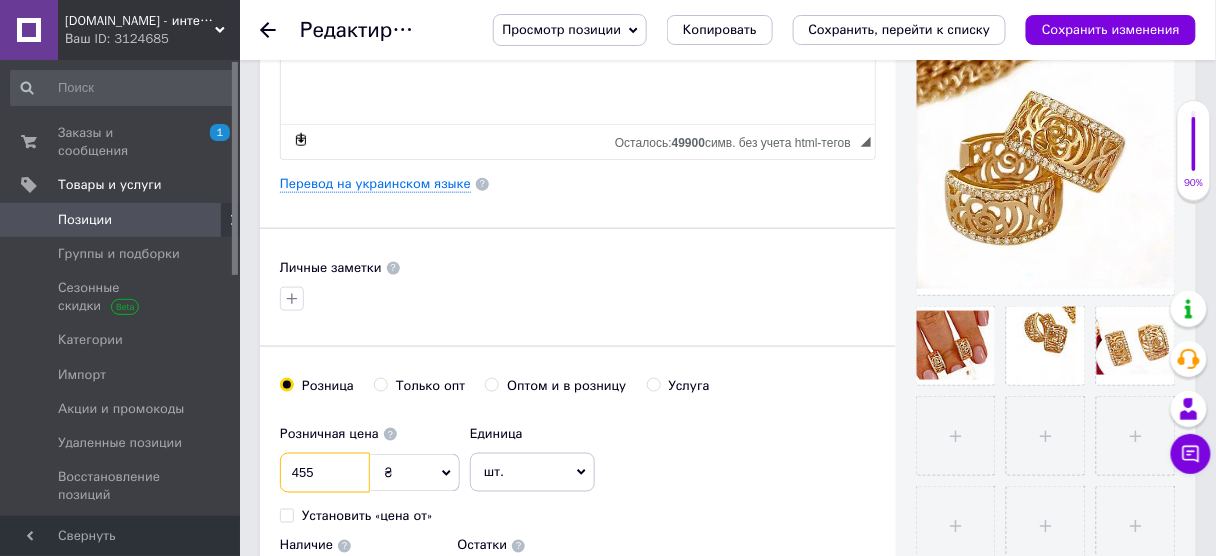 click on "455" at bounding box center (325, 473) 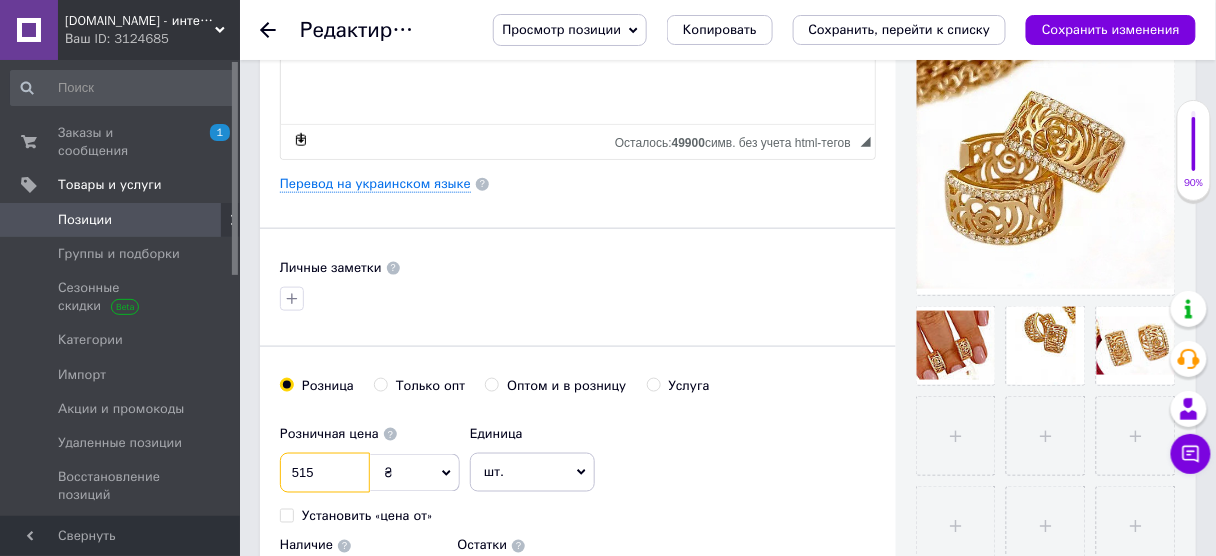 type on "515" 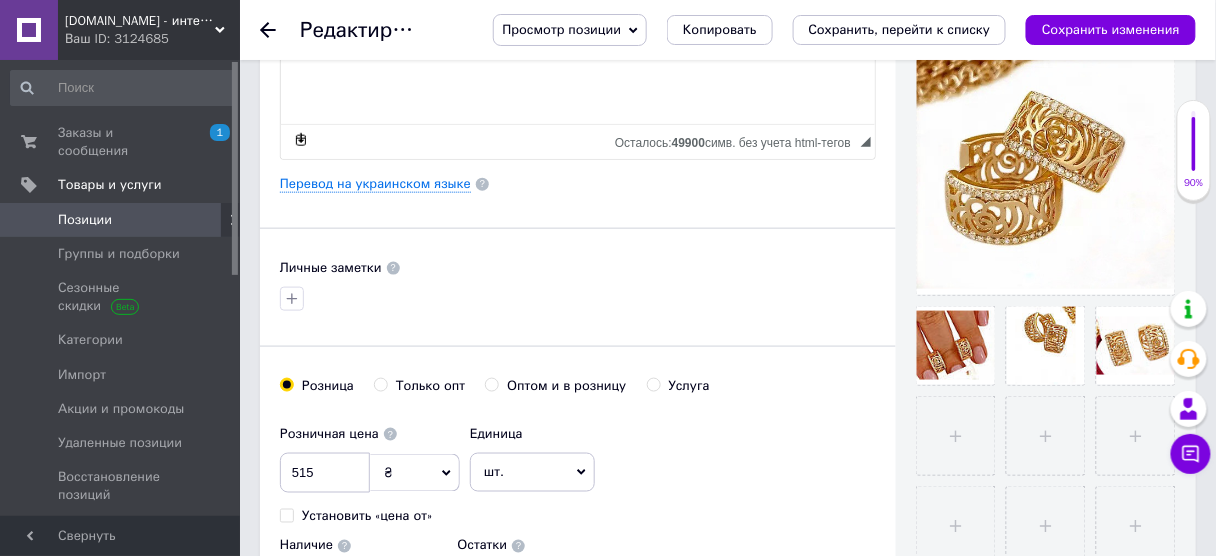click on "Розничная цена 515 ₴ $ € CHF £ ¥ PLN ₸ MDL HUF KGS CN¥ TRY ₩ lei Установить «цена от» Единица шт. Популярное комплект упаковка кв.м пара м кг пог.м услуга т а автоцистерна ампула б баллон банка блистер бобина бочка [PERSON_NAME] бухта в ватт ведро выезд г г га гигакалория год гр/кв.м д дал два месяца день доза е еврокуб ед. к кВт канистра карат кв.дм кв.м кв.см кв.фут квартал кг кг/кв.м км колесо комплект коробка куб.дм куб.м л л лист м м мВт месяц мешок минута мл мм моток н набор неделя номер о объект п паллетоместо пара партия пач пог.м полгода посевная единица птицеместо р рейс рулон с т" at bounding box center (578, 510) 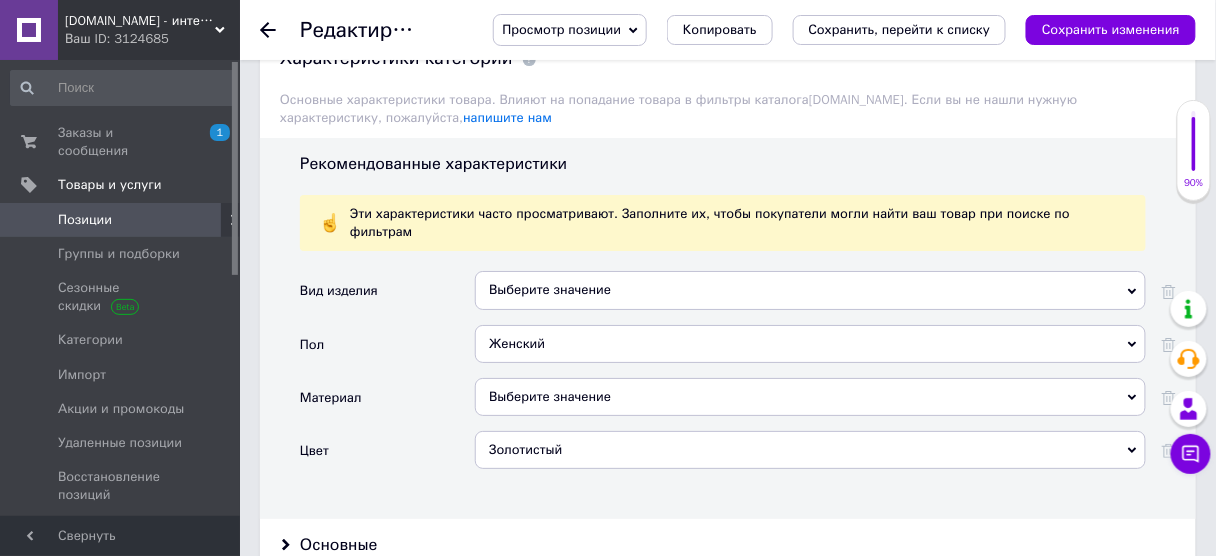 scroll, scrollTop: 1768, scrollLeft: 0, axis: vertical 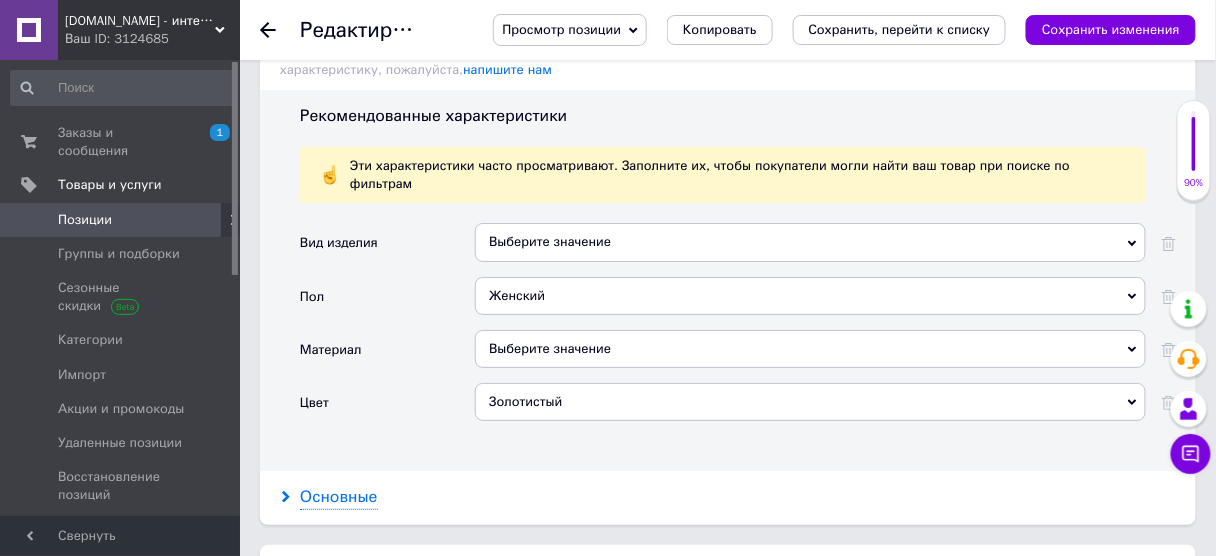 click on "Основные" at bounding box center (339, 497) 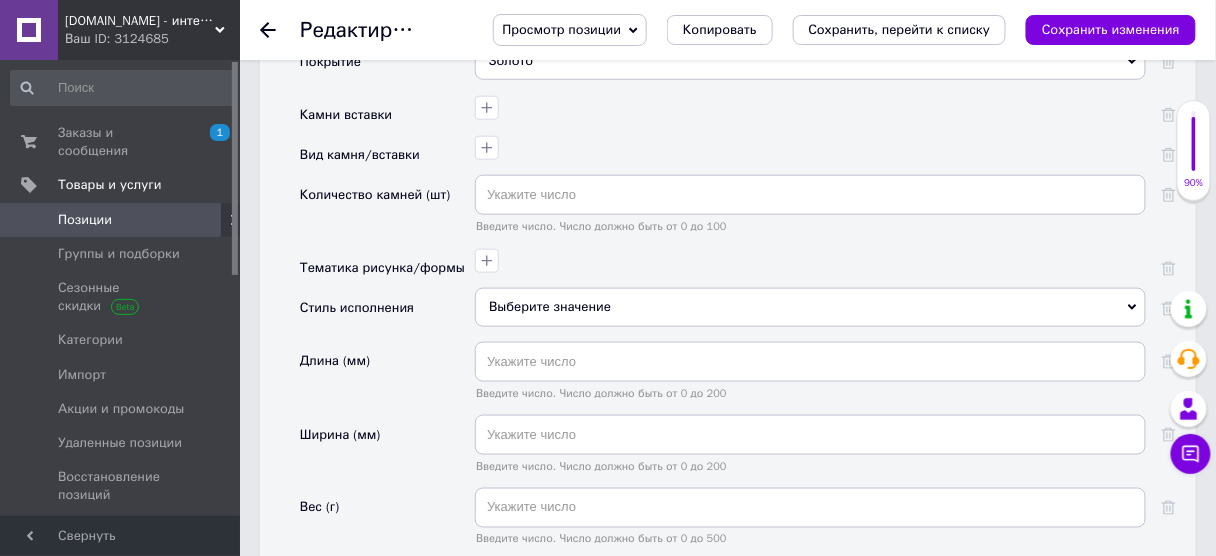 scroll, scrollTop: 2490, scrollLeft: 0, axis: vertical 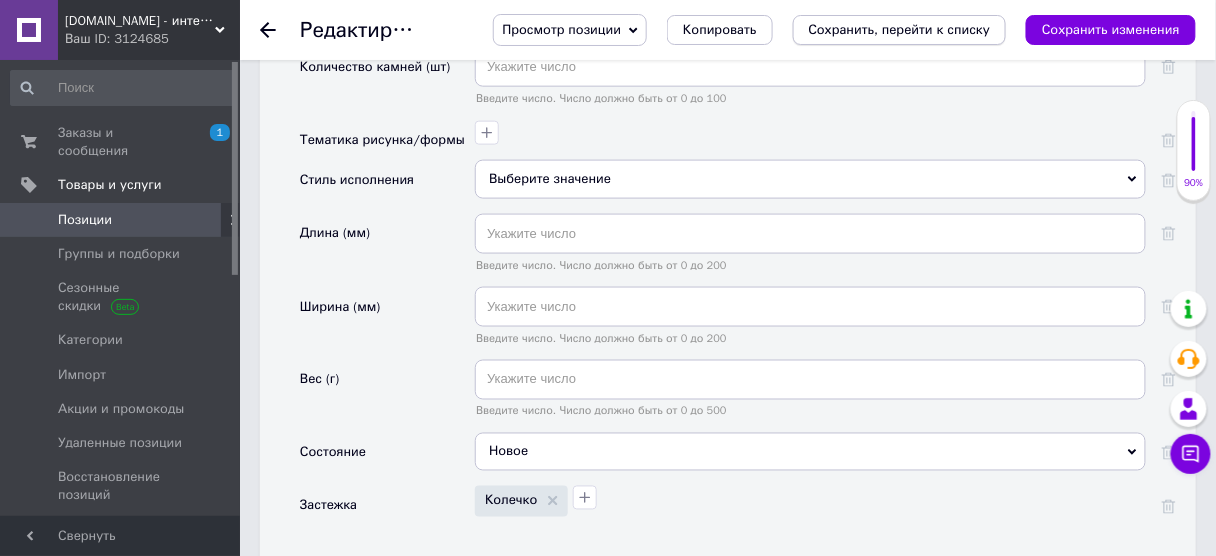 click on "Сохранить, перейти к списку" at bounding box center (900, 29) 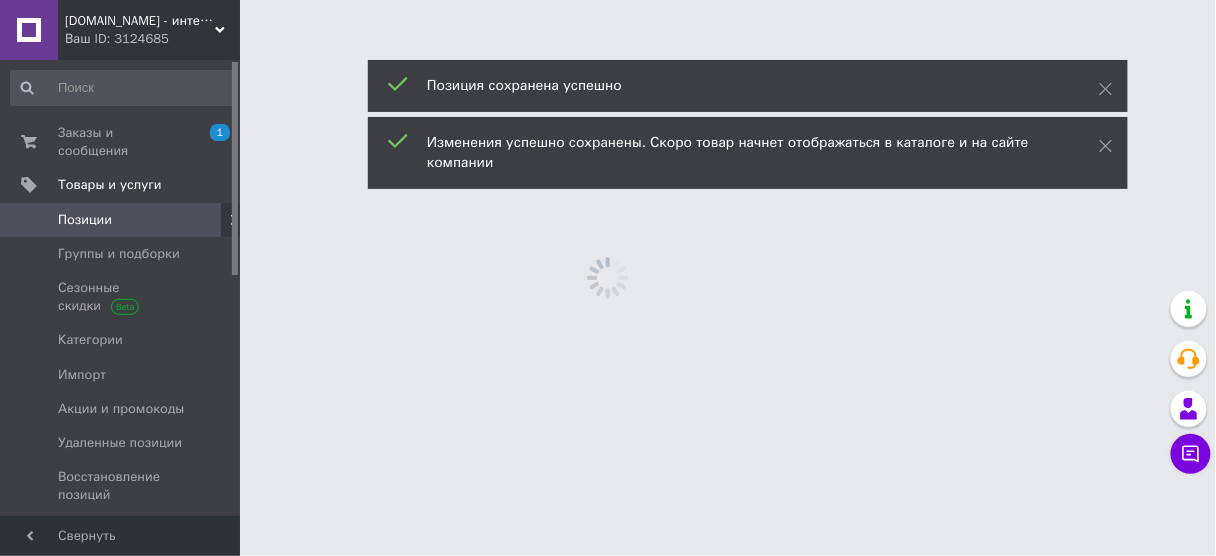 scroll, scrollTop: 0, scrollLeft: 0, axis: both 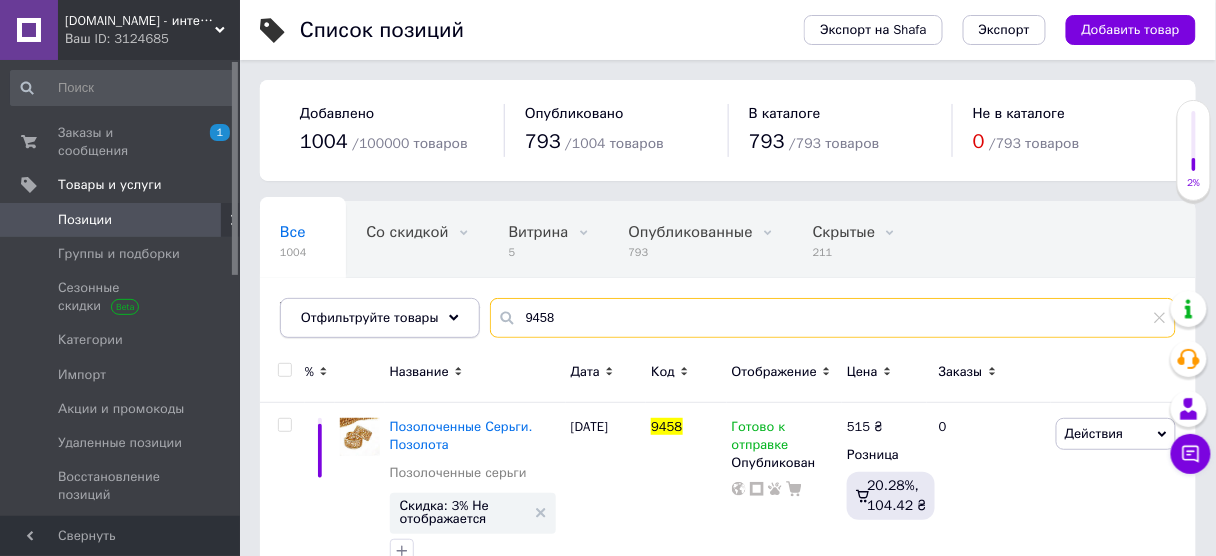 drag, startPoint x: 568, startPoint y: 304, endPoint x: 420, endPoint y: 312, distance: 148.21606 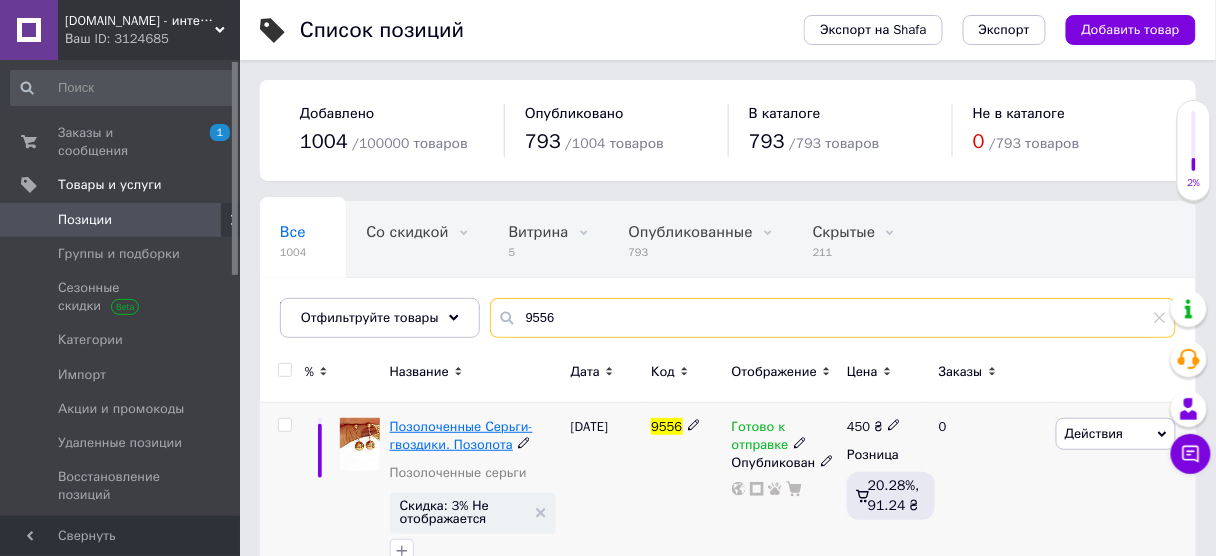 type on "9556" 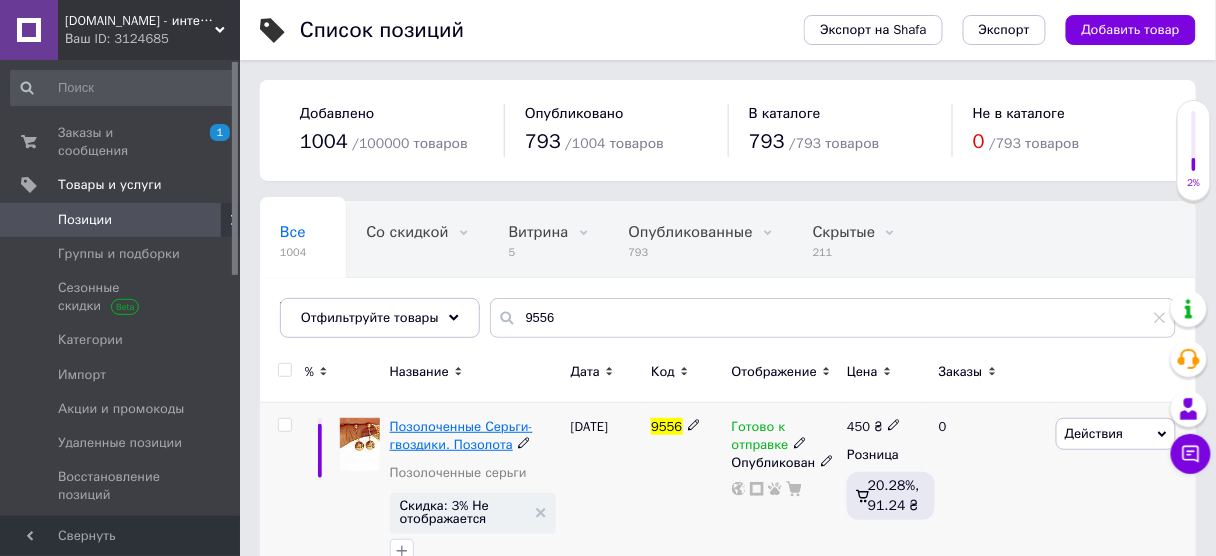 click on "Позолоченные Серьги-гвоздики. Позолота" at bounding box center (461, 435) 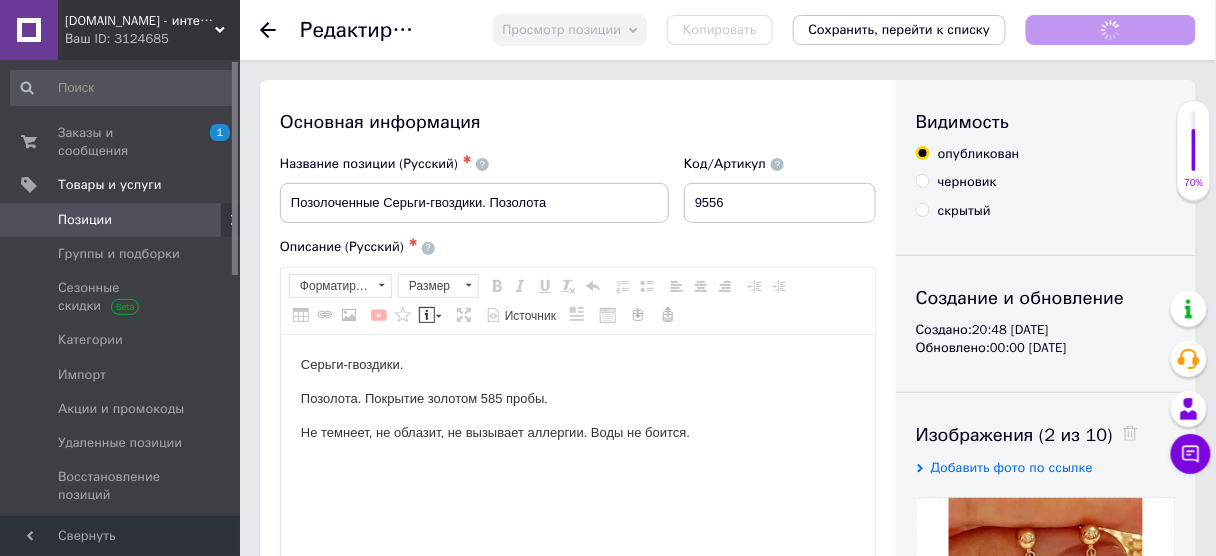 scroll, scrollTop: 0, scrollLeft: 0, axis: both 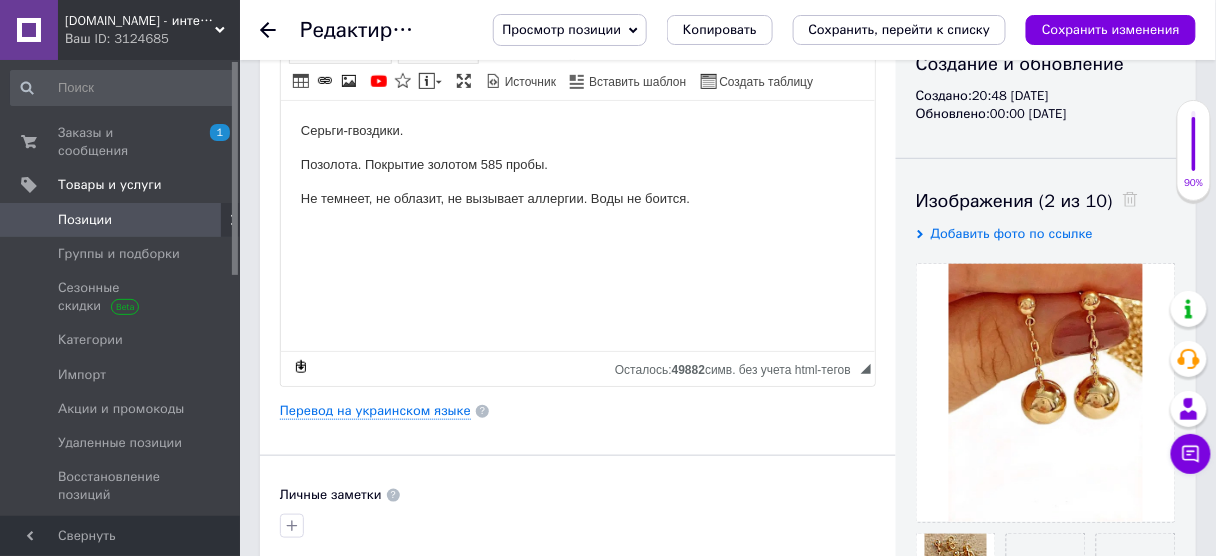 click on "Основная информация Название позиции (Русский) ✱ Позолоченные Серьги-гвоздики. Позолота Код/Артикул 9556 Описание (Русский) ✱ Серьги-гвоздики.
Позолота. Покрытие золотом 585 пробы.
Не темнеет, не облазит, не вызывает аллергии. Воды не боится.
Rich Text Editor, C75C8D39-1076-4DC5-AA94-28C9E1335EA4 Панели инструментов редактора Форматирование Форматирование Размер Размер   Полужирный  Комбинация клавиш Ctrl+B   Курсив  Комбинация клавиш Ctrl+I   Подчеркнутый  Комбинация клавиш Ctrl+U   Убрать форматирование   Отменить  Комбинация клавиш Ctrl+Z   Вставить / удалить нумерованный список   $" at bounding box center (578, 433) 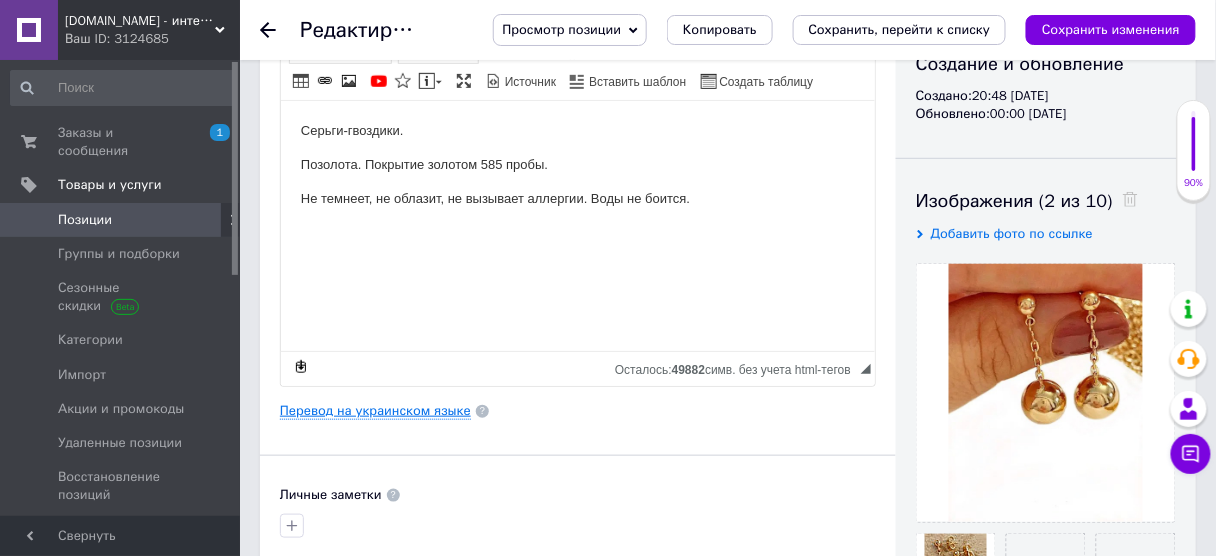 click on "Перевод на украинском языке" at bounding box center (375, 411) 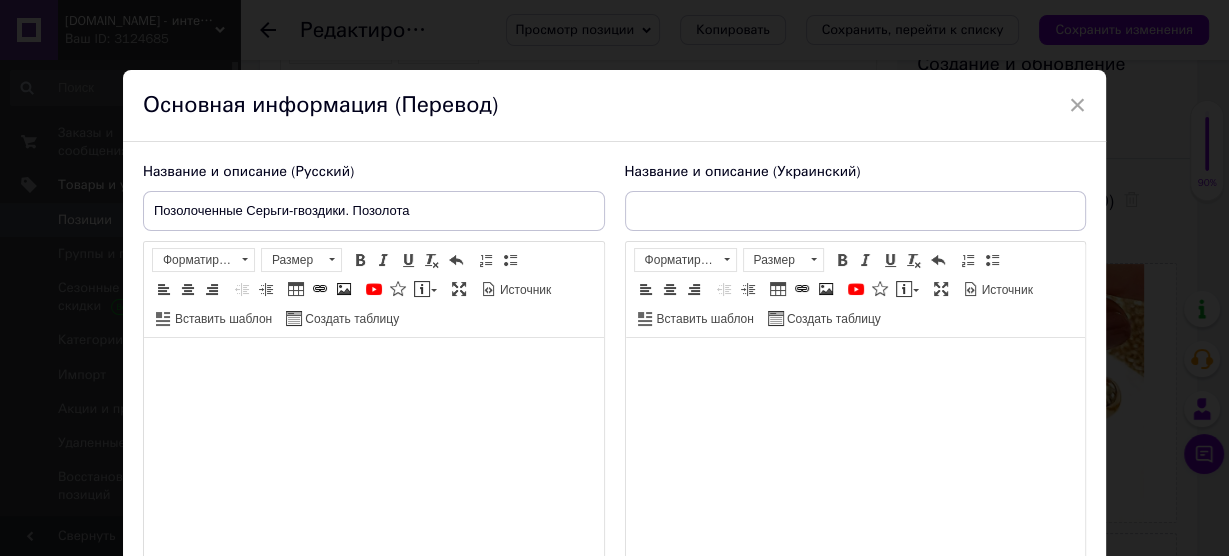type on "Позолочені Сережки-гвоздики. Позолота" 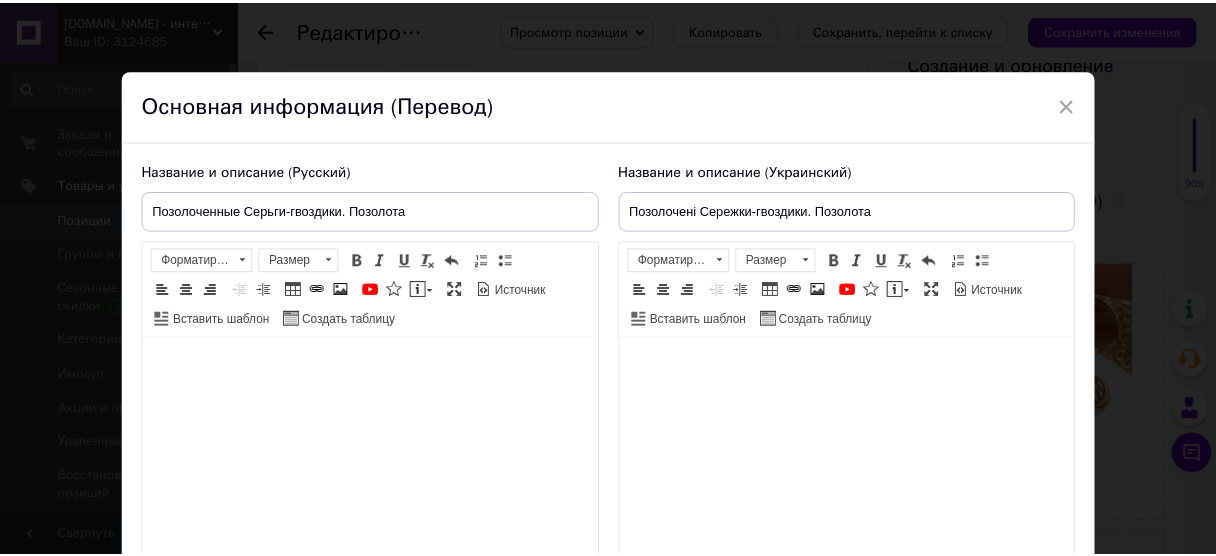 scroll, scrollTop: 209, scrollLeft: 0, axis: vertical 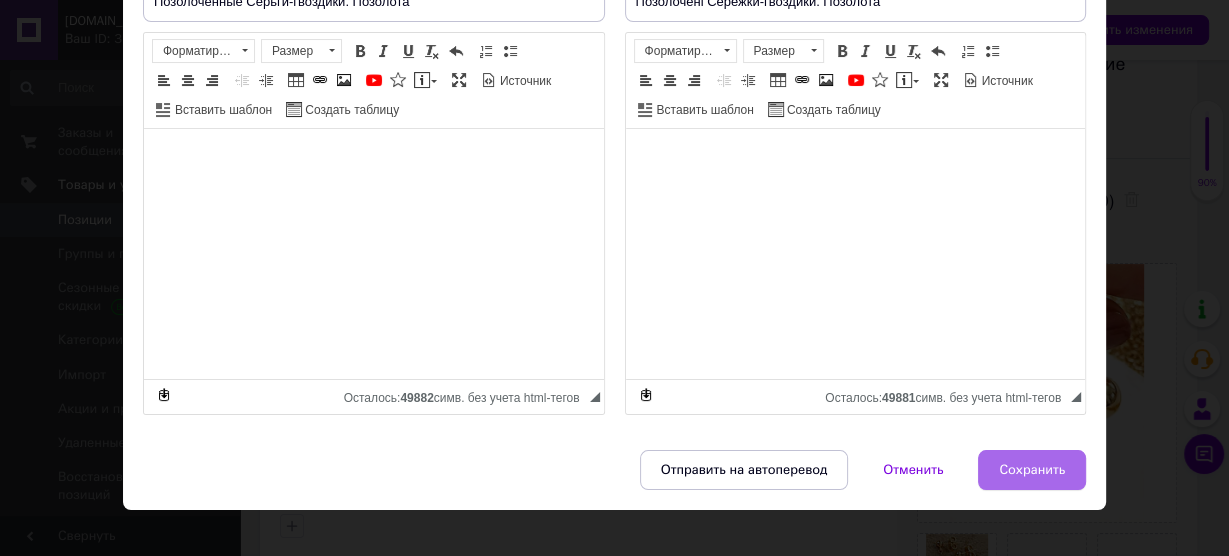 click on "Сохранить" at bounding box center (1032, 470) 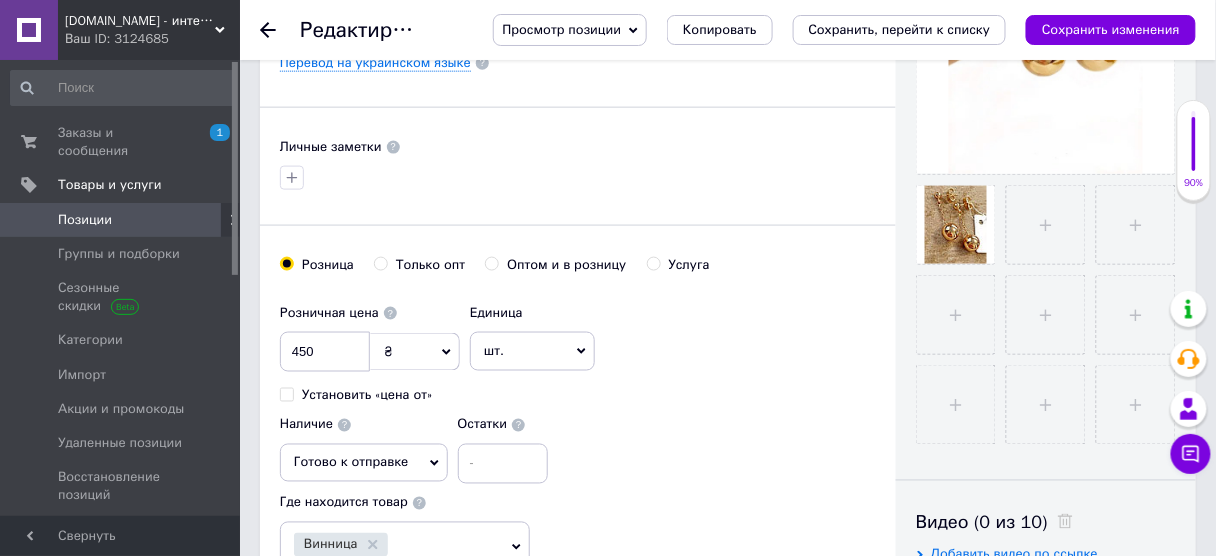 scroll, scrollTop: 630, scrollLeft: 0, axis: vertical 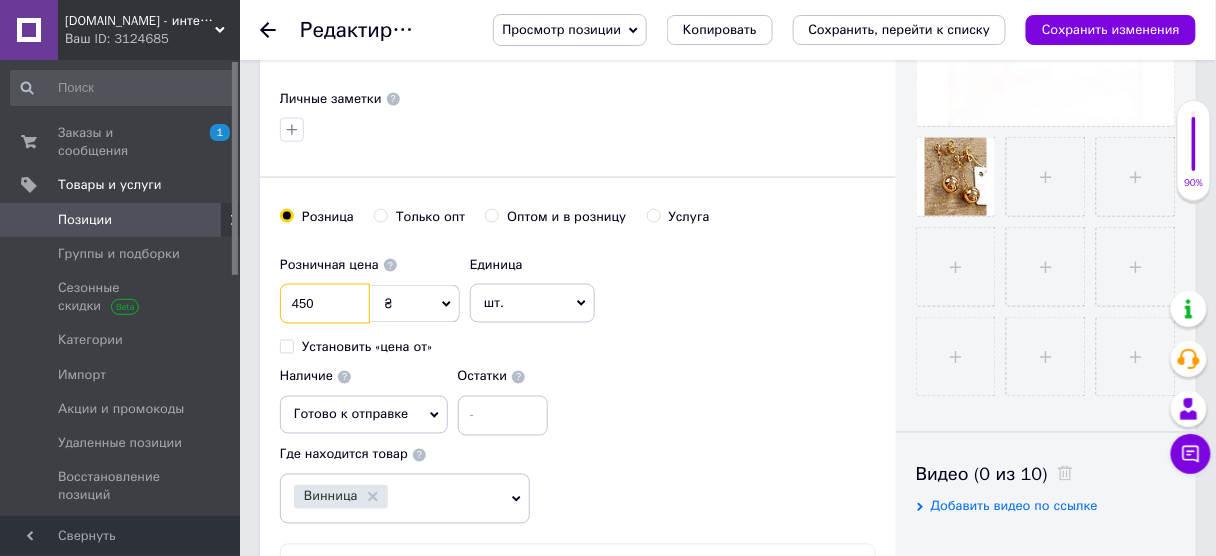 drag, startPoint x: 314, startPoint y: 287, endPoint x: 304, endPoint y: 289, distance: 10.198039 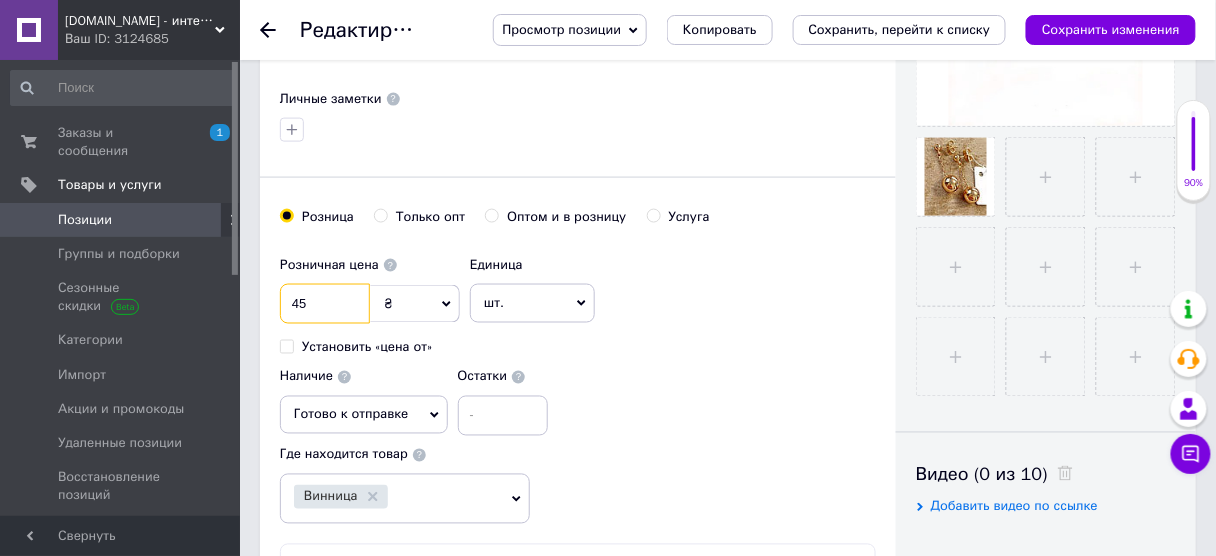 type on "4" 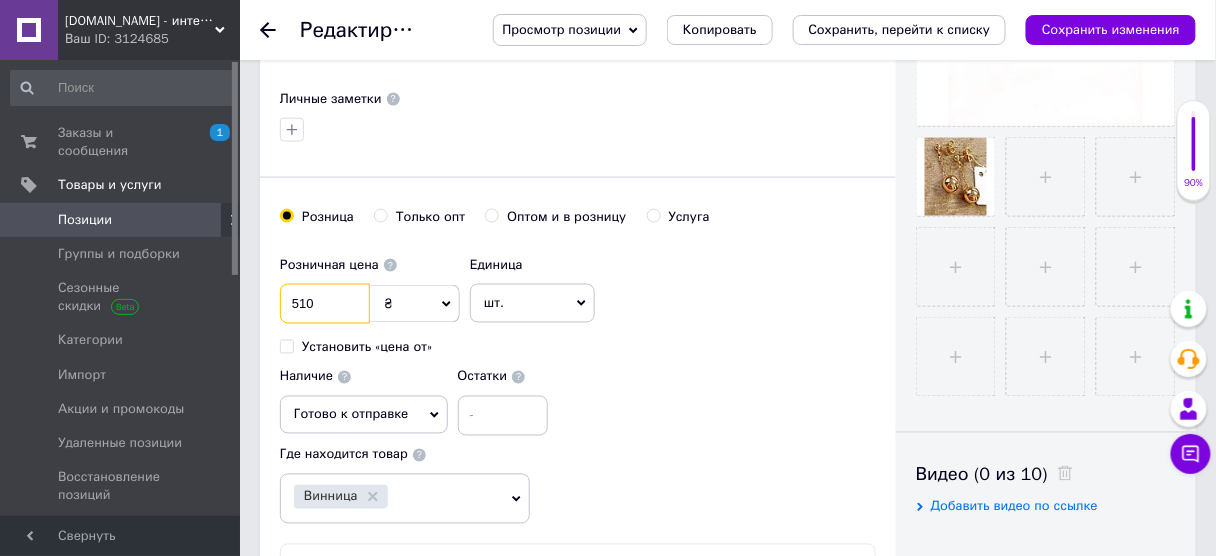 type on "510" 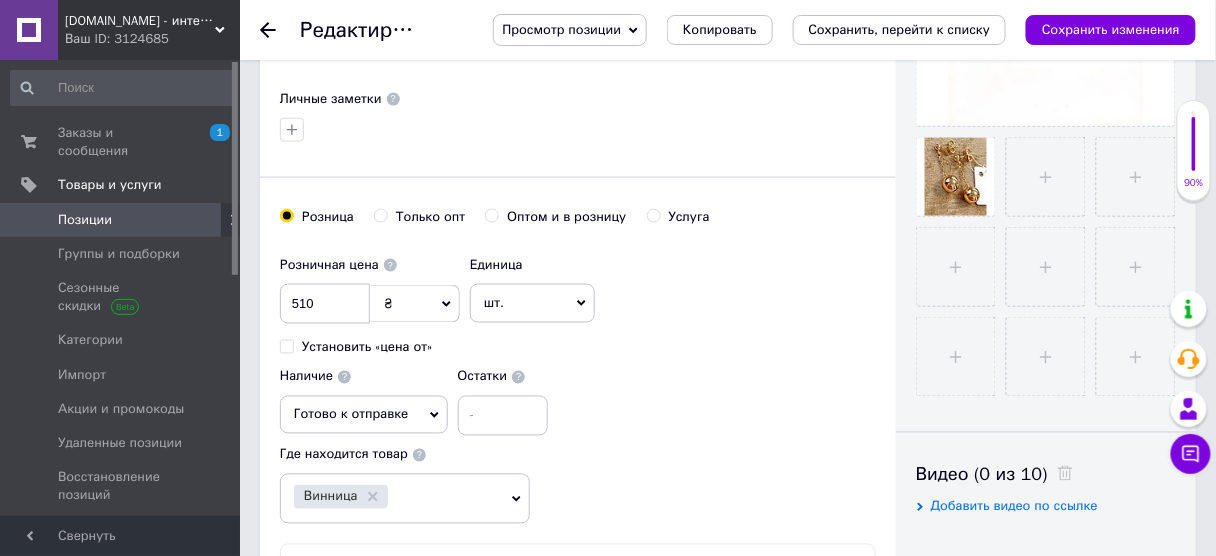 click on "Розничная цена 510 ₴ $ € CHF £ ¥ PLN ₸ MDL HUF KGS CN¥ TRY ₩ lei Установить «цена от» Единица шт. Популярное комплект упаковка кв.м пара м кг пог.м услуга т а автоцистерна ампула б баллон банка блистер бобина бочка [PERSON_NAME] бухта в ватт ведро выезд г г га гигакалория год гр/кв.м д дал два месяца день доза е еврокуб ед. к кВт канистра карат кв.дм кв.м кв.см кв.фут квартал кг кг/кв.м км колесо комплект коробка куб.дм куб.м л л лист м м мВт месяц мешок минута мл мм моток н набор неделя номер о объект п паллетоместо пара партия пач пог.м полгода посевная единица птицеместо р рейс рулон с т" at bounding box center [578, 341] 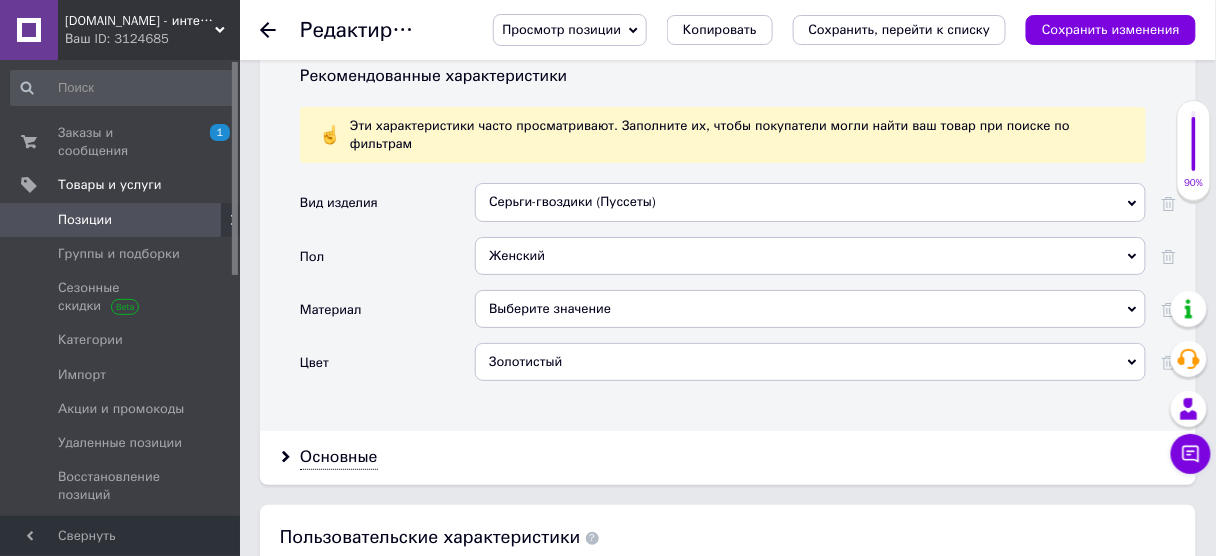scroll, scrollTop: 1840, scrollLeft: 0, axis: vertical 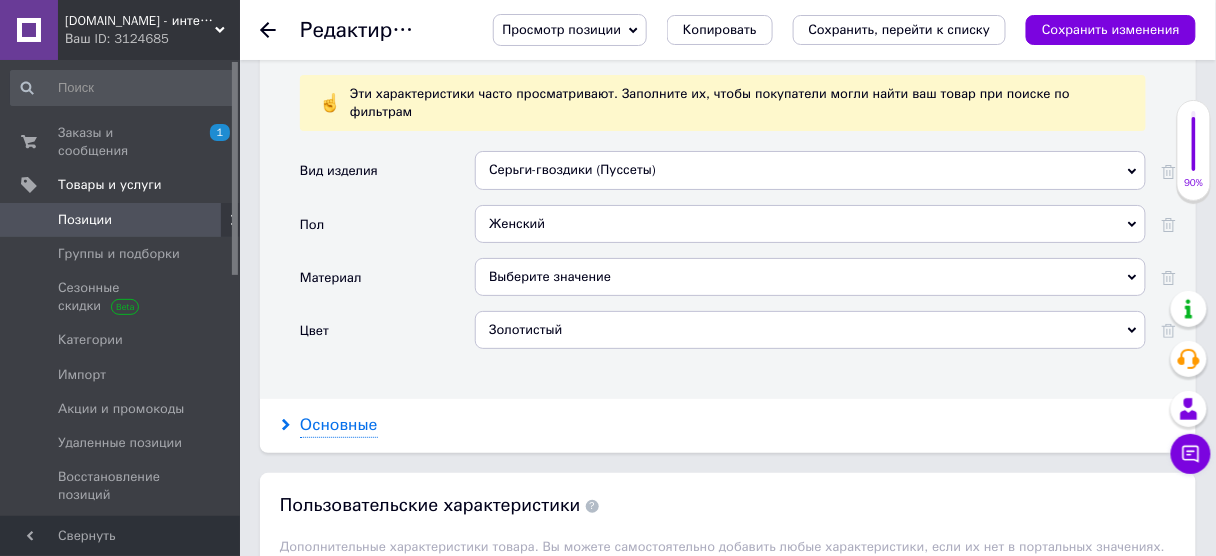 click on "Основные" at bounding box center [339, 425] 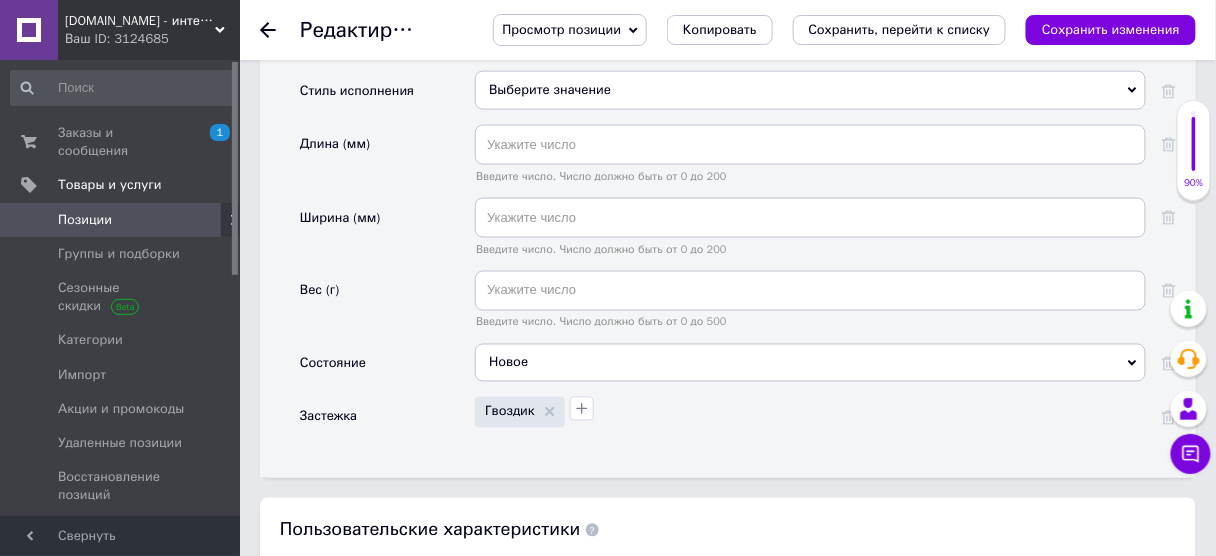 scroll, scrollTop: 2599, scrollLeft: 0, axis: vertical 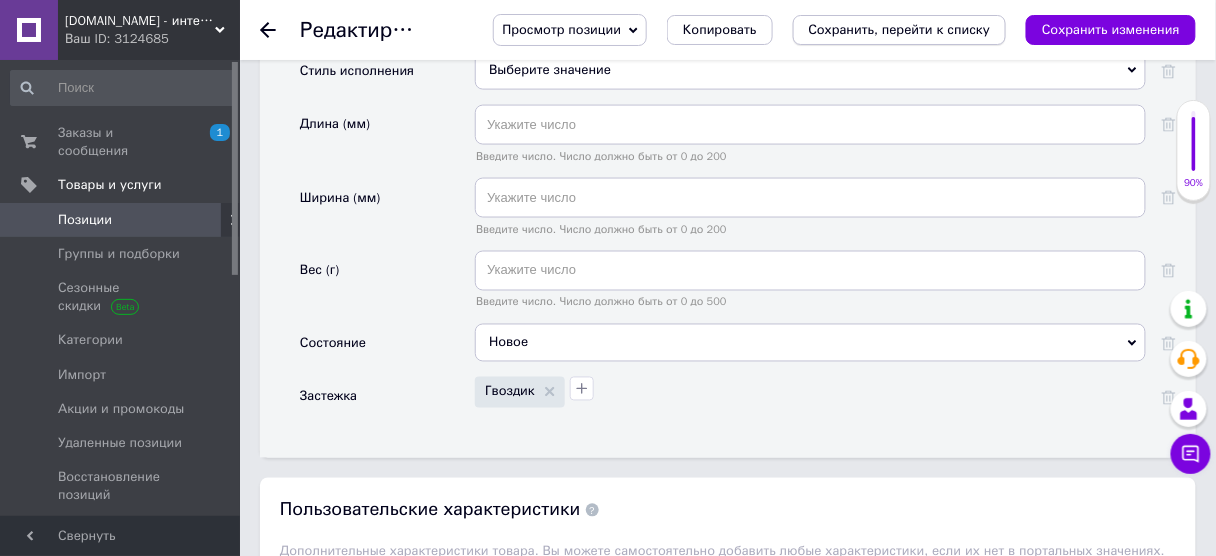 click on "Сохранить, перейти к списку" at bounding box center (900, 29) 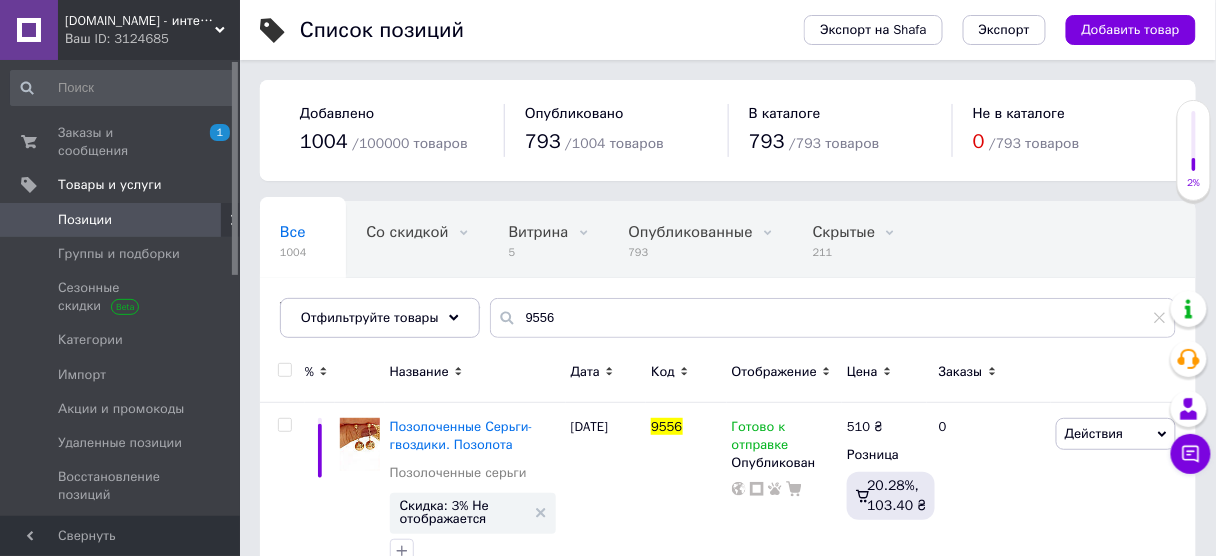 scroll, scrollTop: 49, scrollLeft: 0, axis: vertical 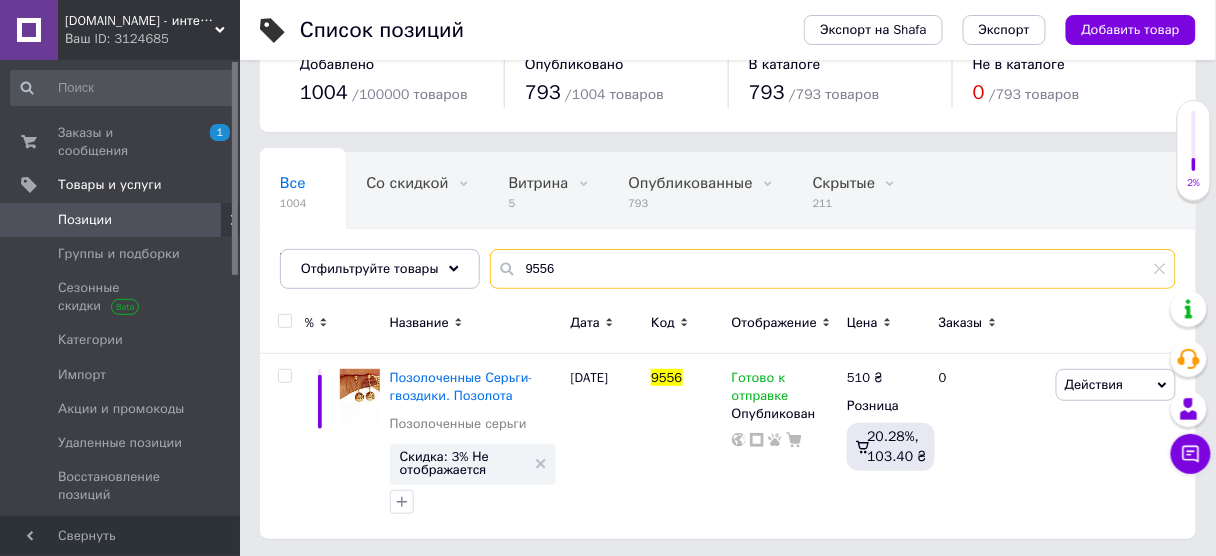 click on "9556" at bounding box center (833, 269) 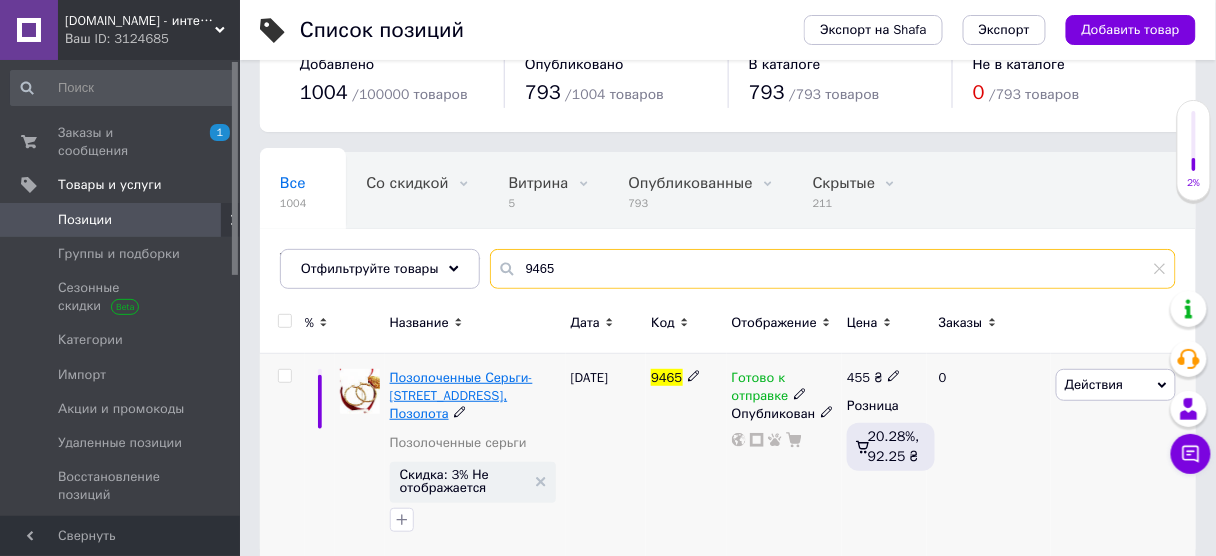 type on "9465" 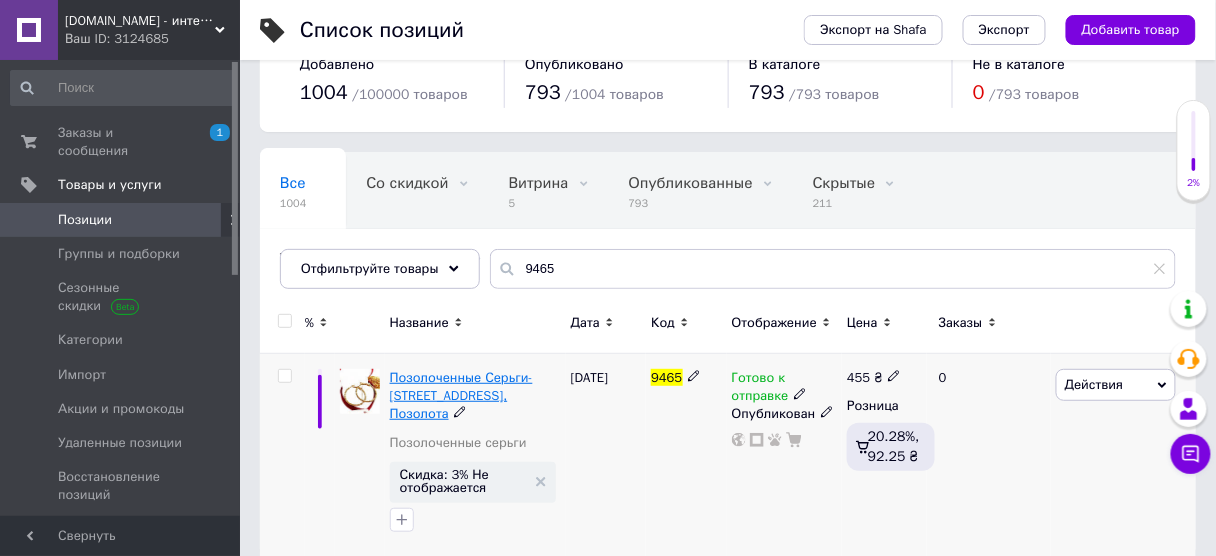 click on "Позолоченные Серьги-[STREET_ADDRESS], Позолота" at bounding box center [461, 395] 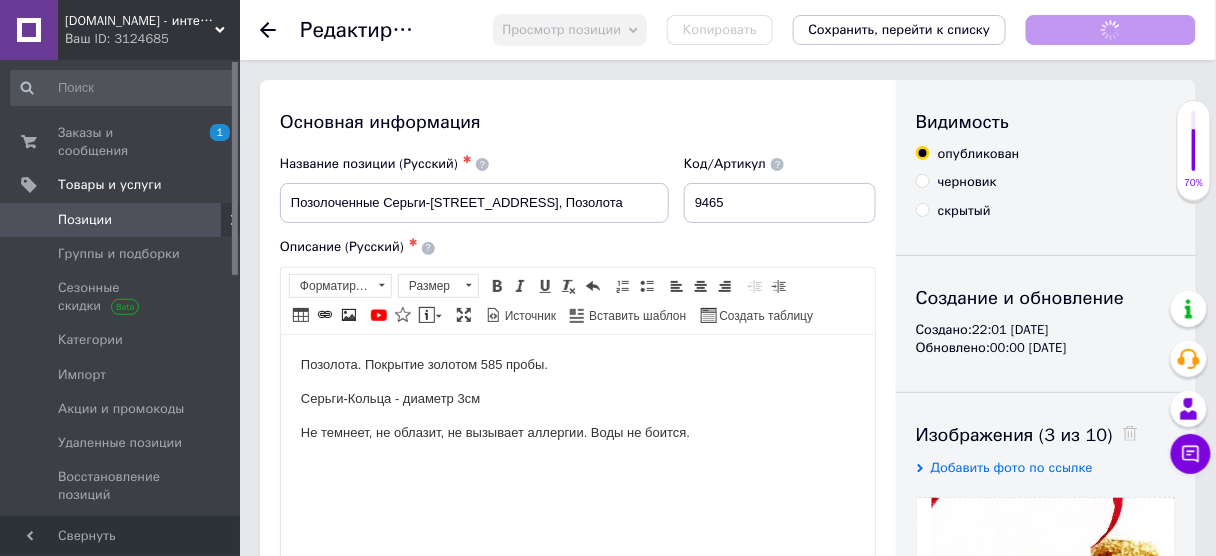 scroll, scrollTop: 0, scrollLeft: 0, axis: both 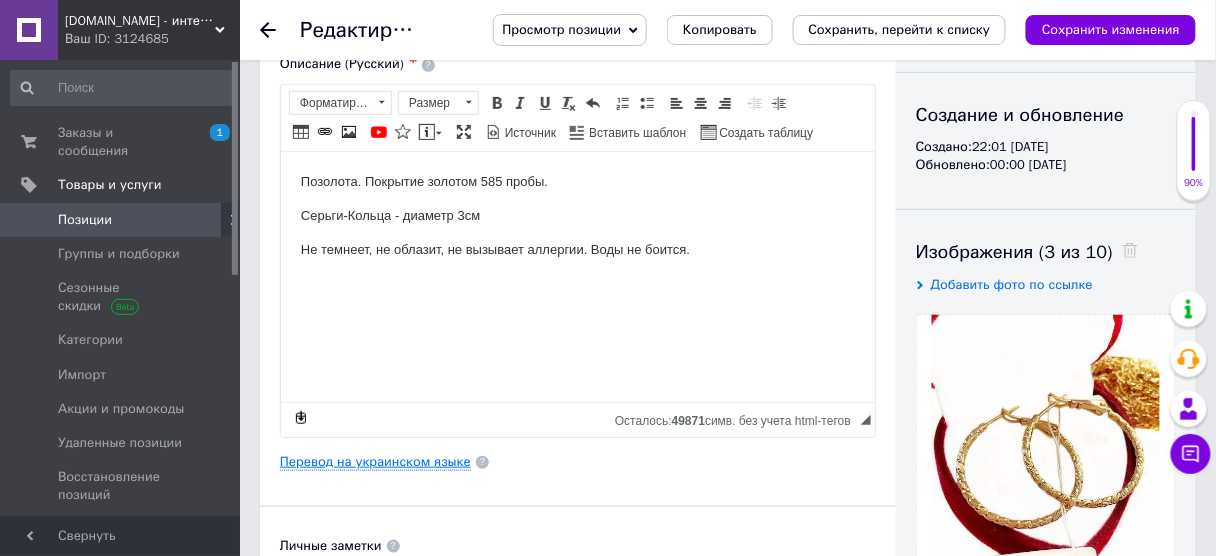 click on "Перевод на украинском языке" at bounding box center [375, 462] 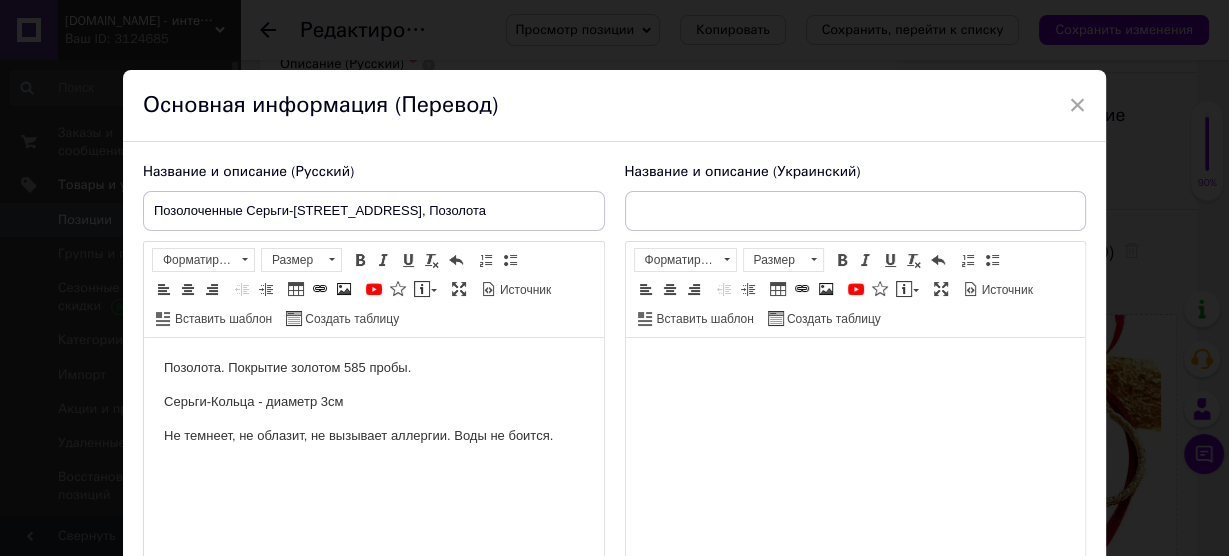 scroll, scrollTop: 0, scrollLeft: 0, axis: both 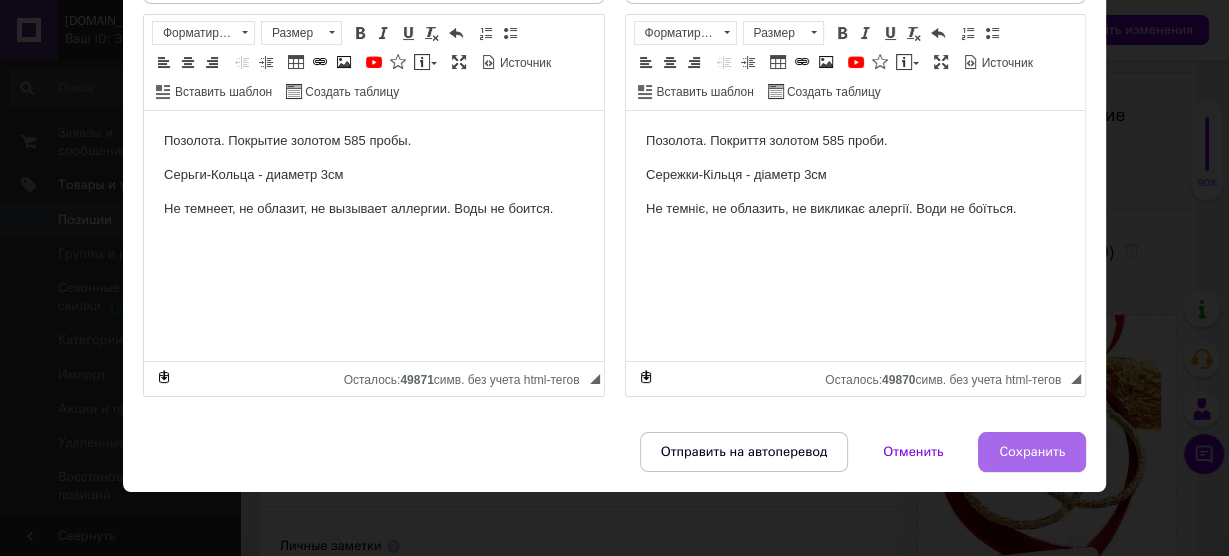 click on "Сохранить" at bounding box center (1032, 452) 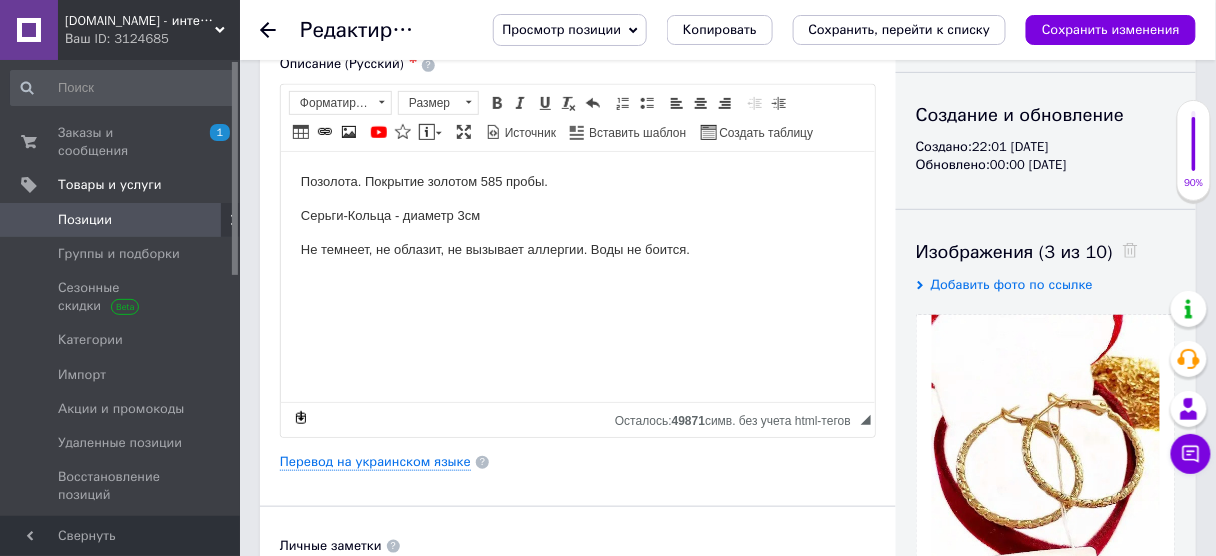 scroll, scrollTop: 670, scrollLeft: 0, axis: vertical 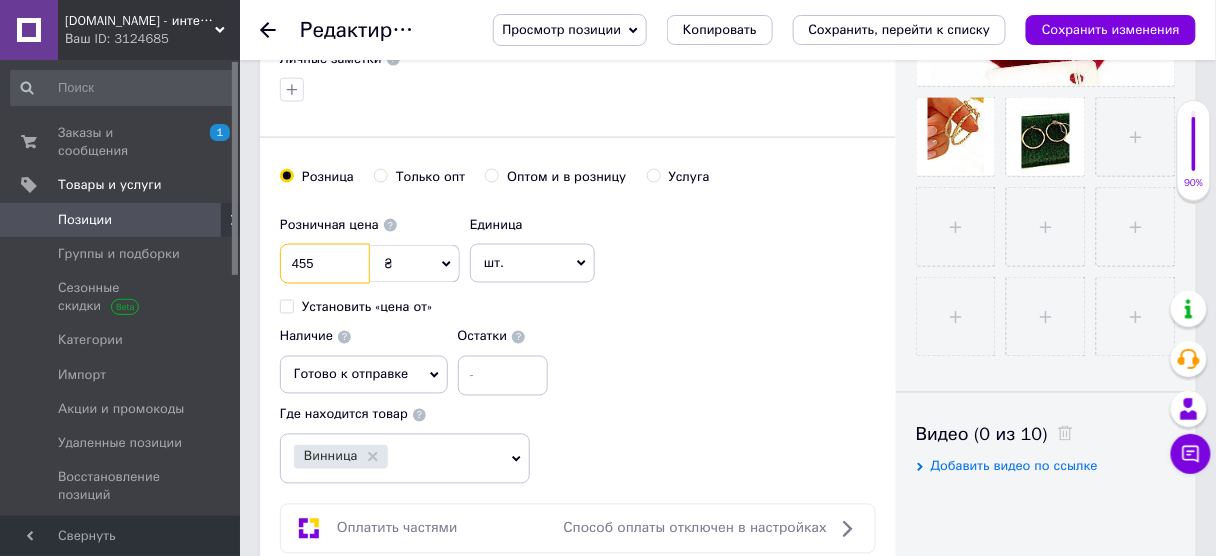 click on "455" at bounding box center (325, 264) 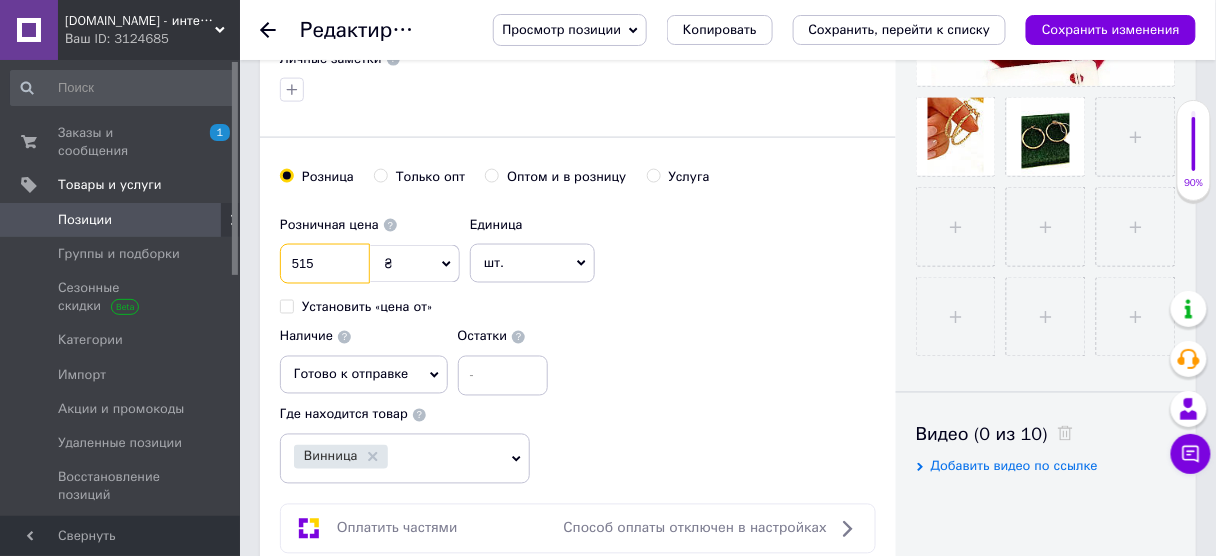type on "515" 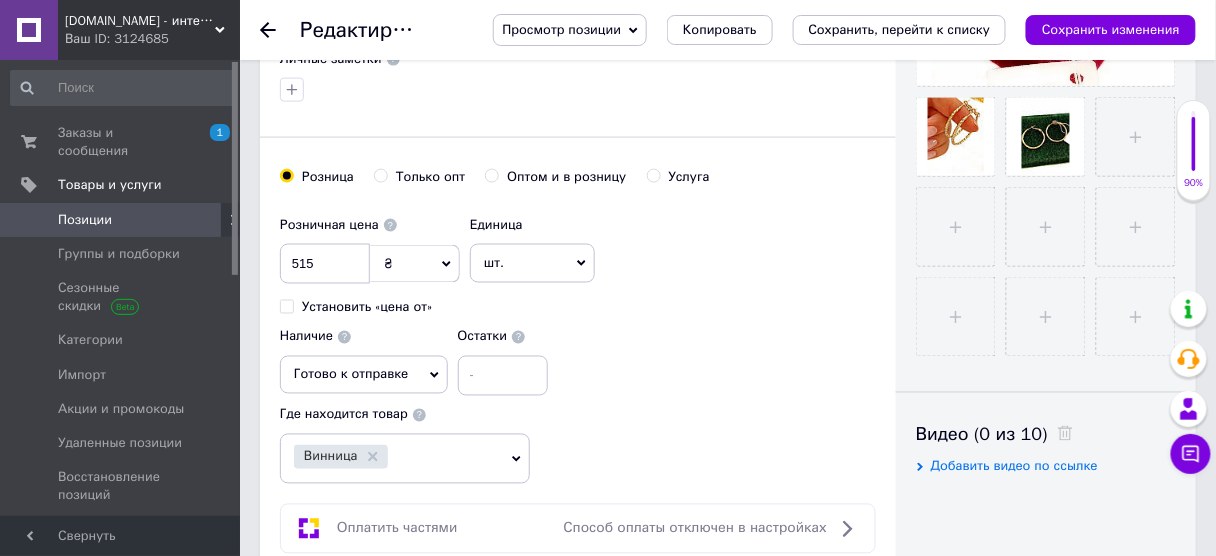 click on "Розничная цена 515 ₴ $ € CHF £ ¥ PLN ₸ MDL HUF KGS CN¥ TRY ₩ lei Установить «цена от» Единица шт. Популярное комплект упаковка кв.м пара м кг пог.м услуга т а автоцистерна ампула б баллон банка блистер бобина бочка [PERSON_NAME] бухта в ватт ведро выезд г г га гигакалория год гр/кв.м д дал два месяца день доза е еврокуб ед. к кВт канистра карат кв.дм кв.м кв.см кв.фут квартал кг кг/кв.м км колесо комплект коробка куб.дм куб.м л л лист м м мВт месяц мешок минута мл мм моток н набор неделя номер о объект п паллетоместо пара партия пач пог.м полгода посевная единица птицеместо р рейс рулон с т" at bounding box center [578, 301] 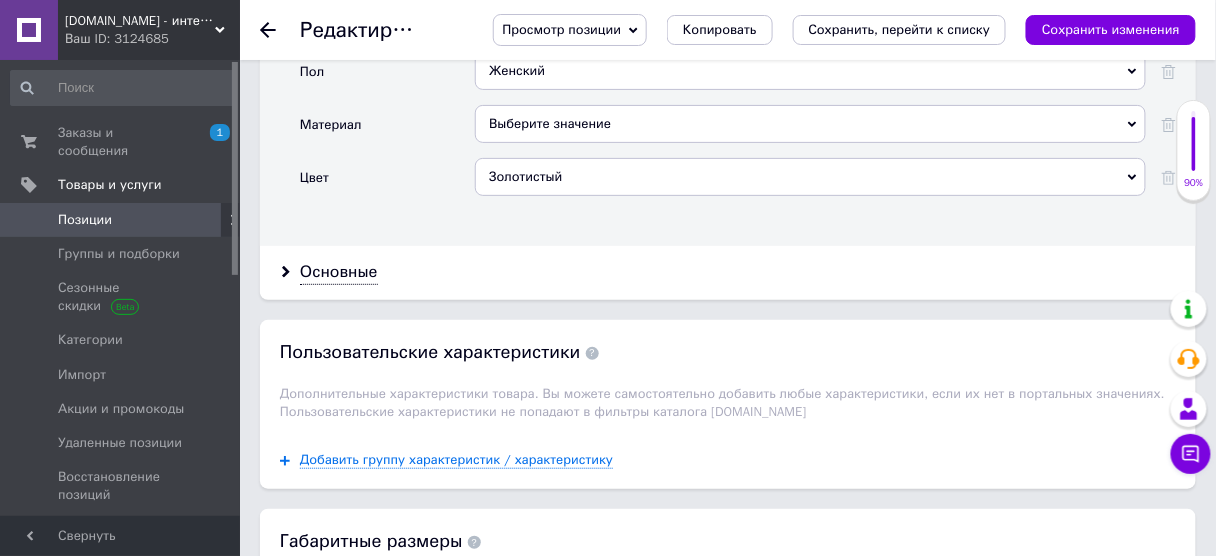 scroll, scrollTop: 2013, scrollLeft: 0, axis: vertical 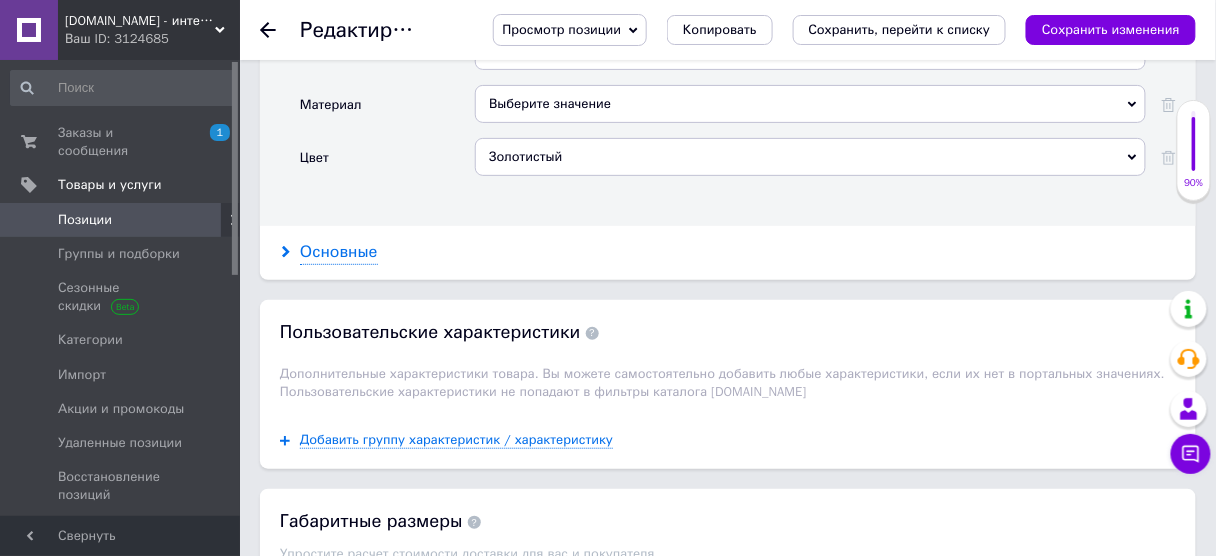 click on "Основные" at bounding box center [339, 252] 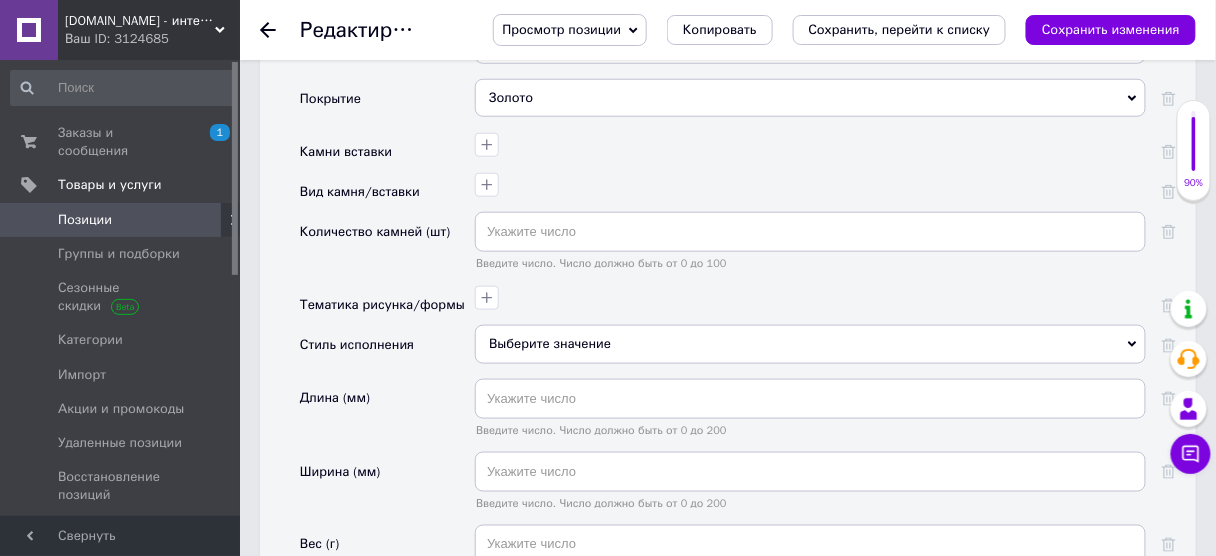scroll, scrollTop: 2443, scrollLeft: 0, axis: vertical 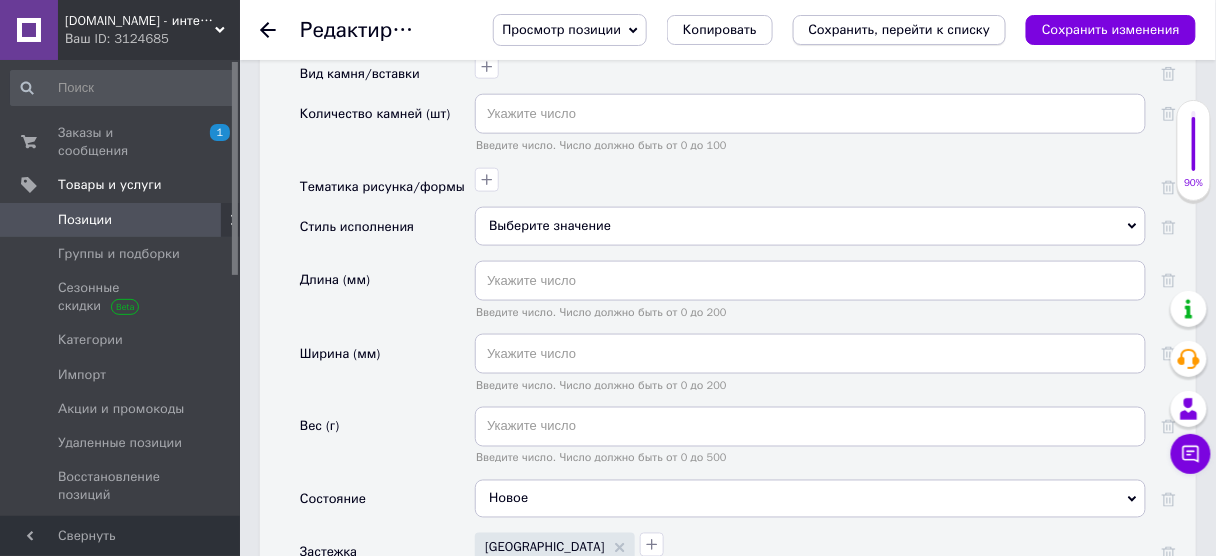 click on "Сохранить, перейти к списку" at bounding box center [900, 29] 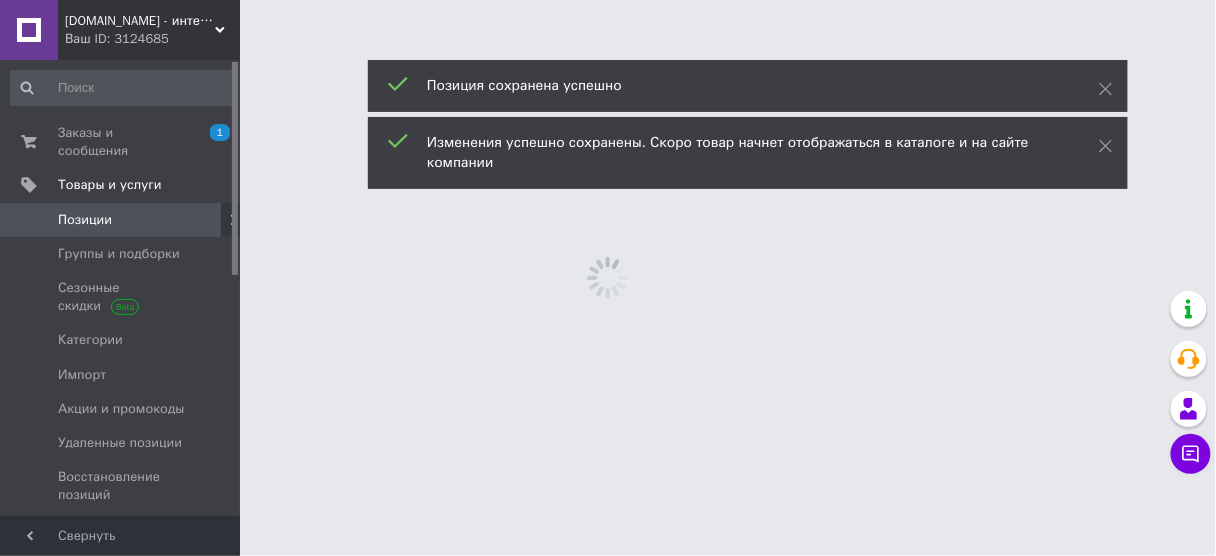 scroll, scrollTop: 0, scrollLeft: 0, axis: both 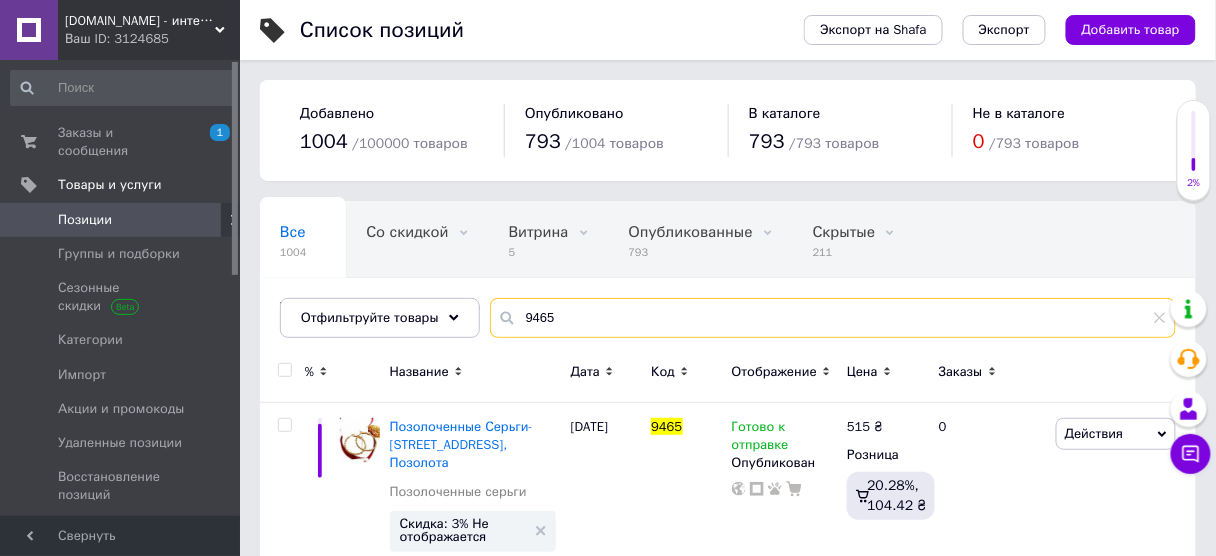 drag, startPoint x: 559, startPoint y: 328, endPoint x: 538, endPoint y: 323, distance: 21.587032 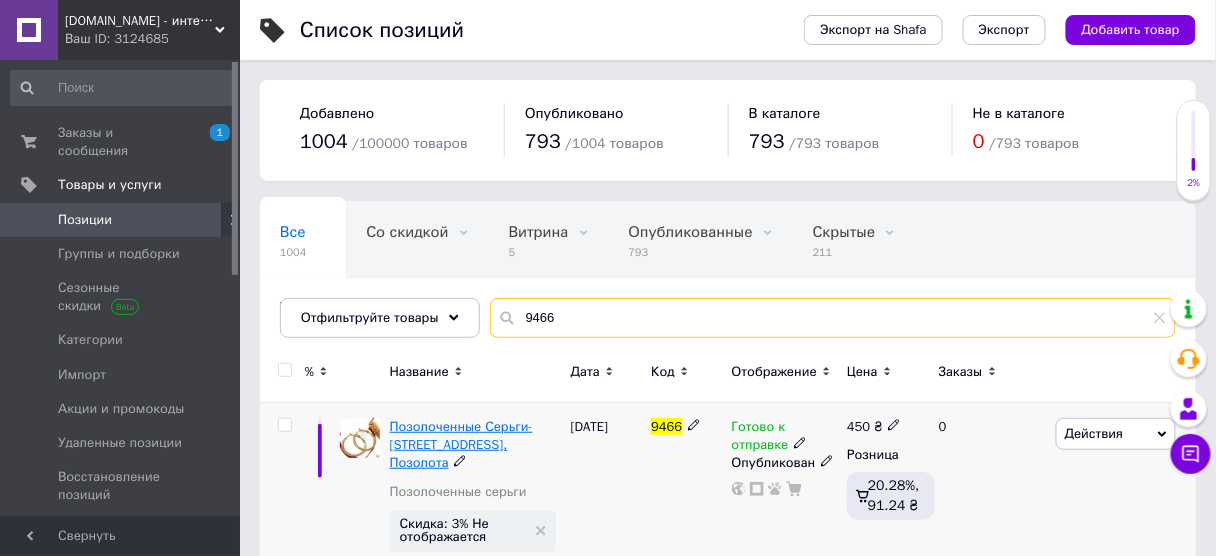 type on "9466" 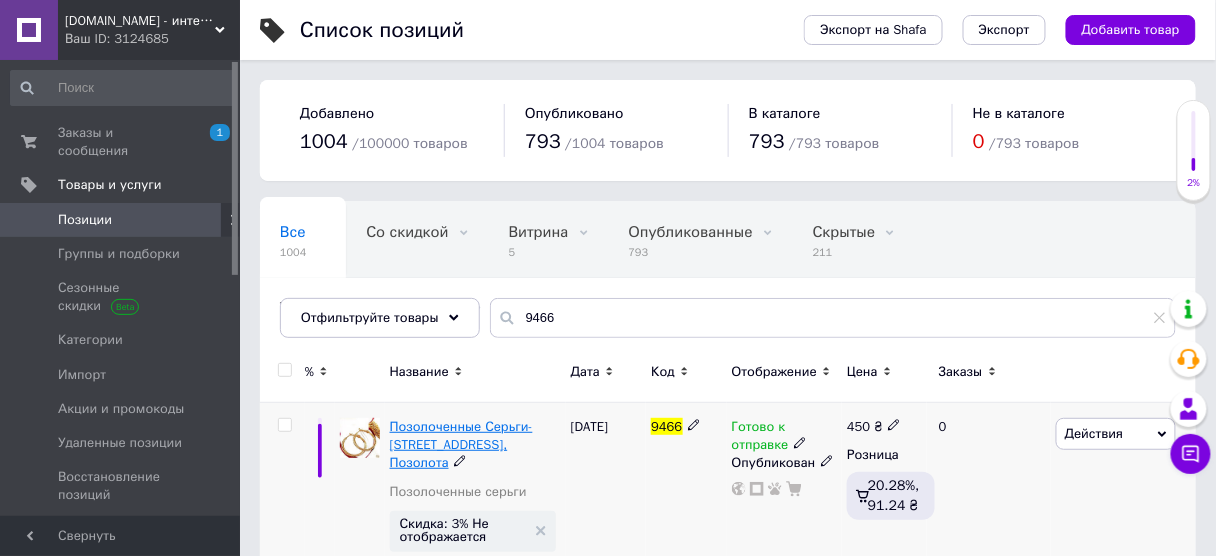 click on "Позолоченные Серьги-[STREET_ADDRESS], Позолота" at bounding box center (461, 444) 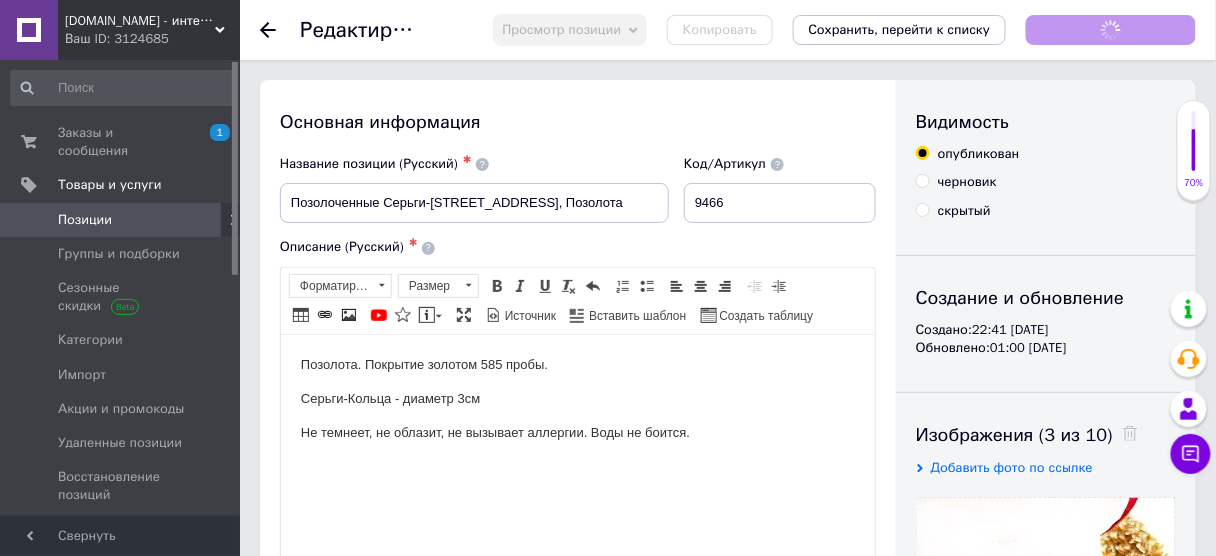 scroll, scrollTop: 0, scrollLeft: 0, axis: both 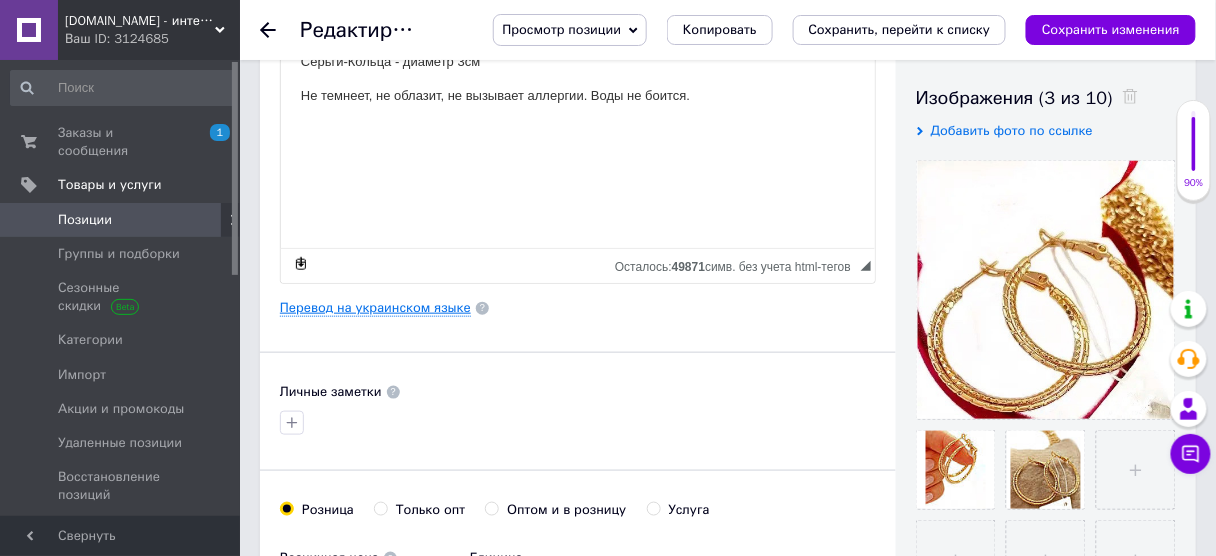 click on "Перевод на украинском языке" at bounding box center (375, 308) 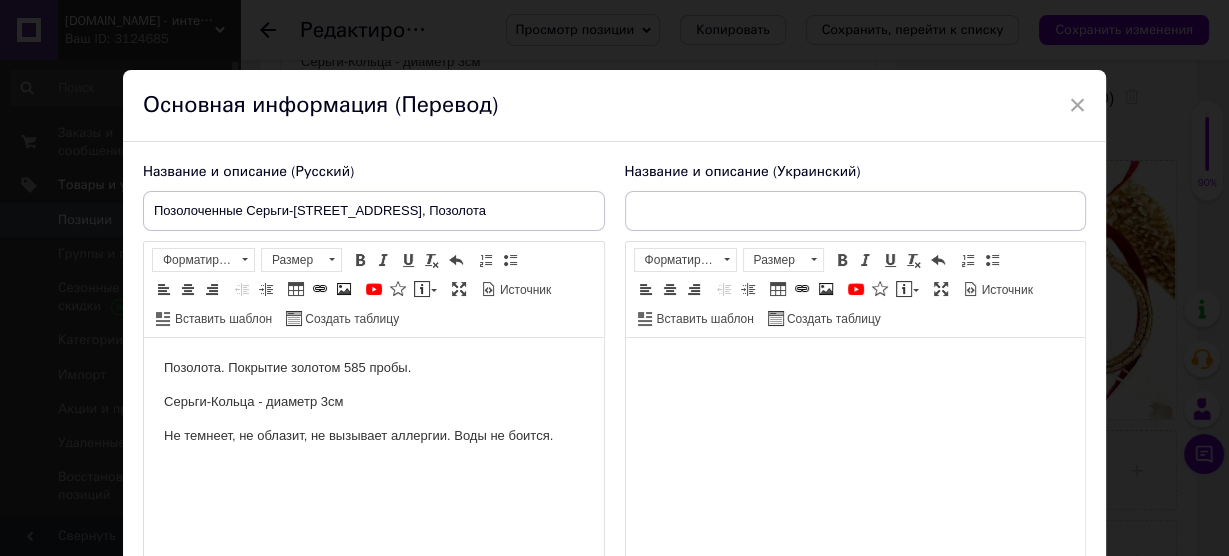 scroll, scrollTop: 0, scrollLeft: 0, axis: both 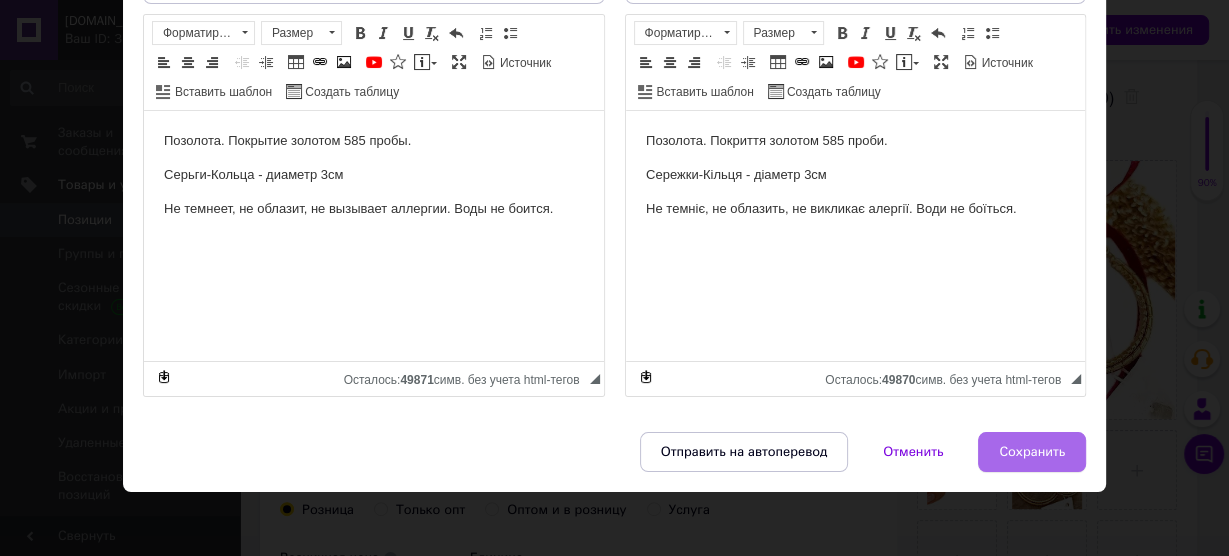 click on "Сохранить" at bounding box center [1032, 452] 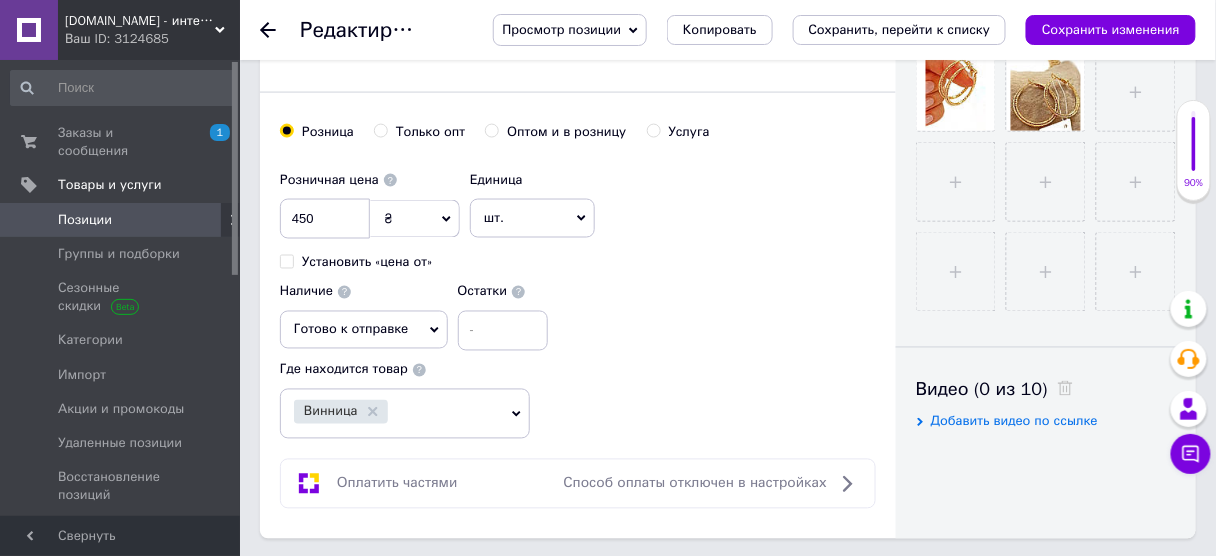 scroll, scrollTop: 723, scrollLeft: 0, axis: vertical 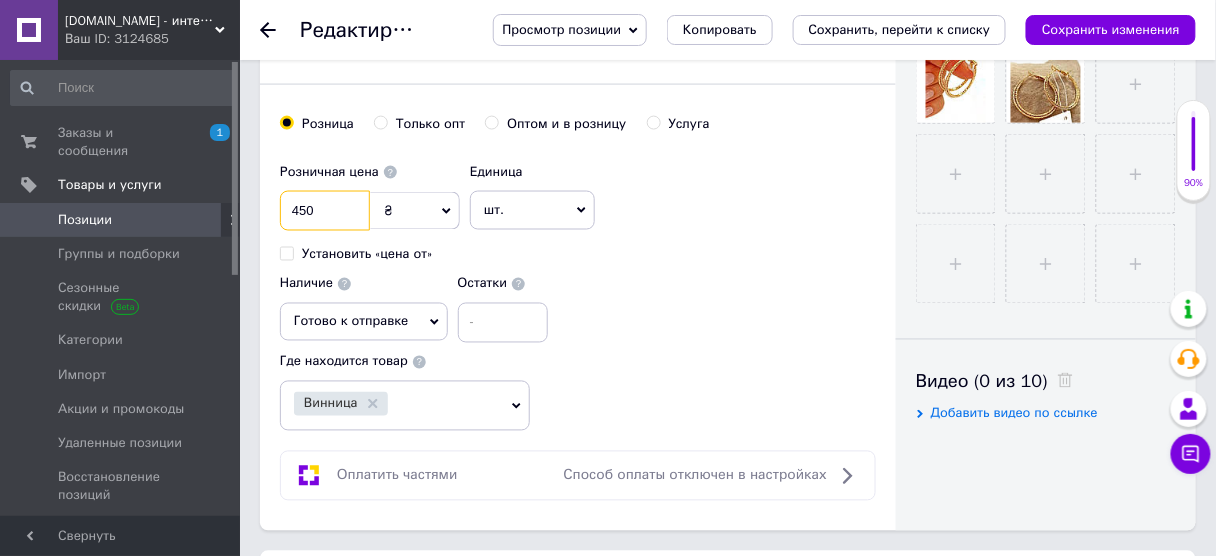 click on "450" at bounding box center (325, 211) 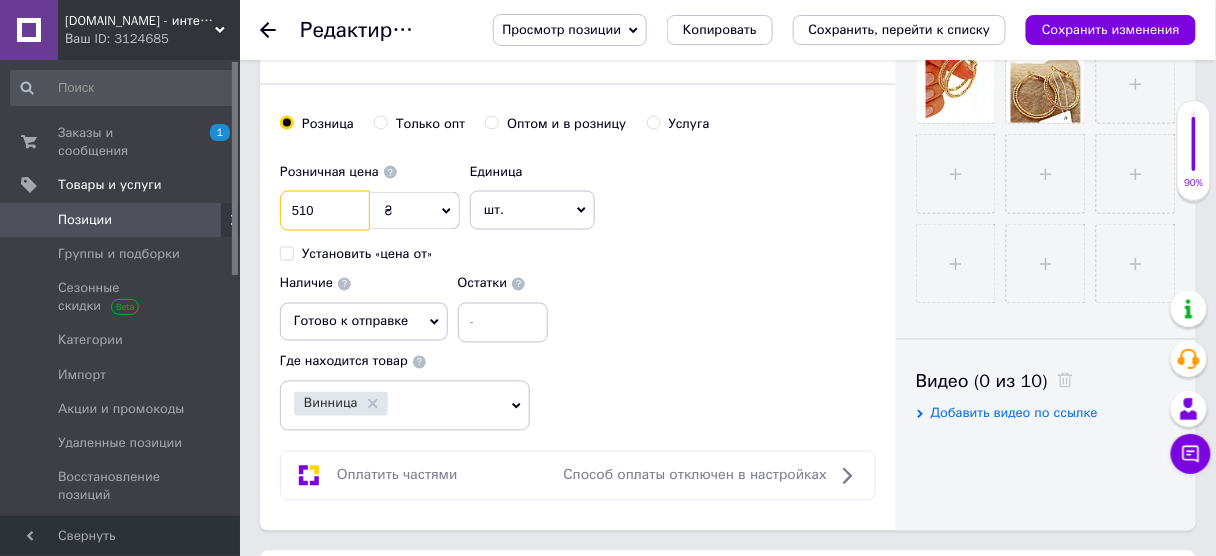 type on "510" 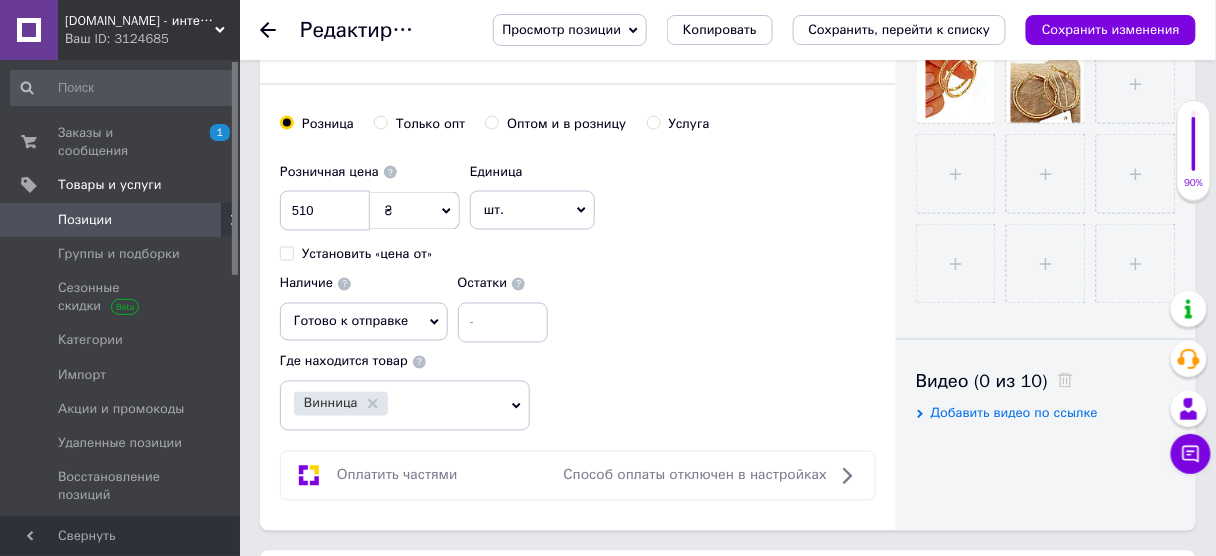 click on "Розничная цена 510 ₴ $ € CHF £ ¥ PLN ₸ MDL HUF KGS CN¥ TRY ₩ lei Установить «цена от» Единица шт. Популярное комплект упаковка кв.м пара м кг пог.м услуга т а автоцистерна ампула б баллон банка блистер бобина бочка [PERSON_NAME] бухта в ватт ведро выезд г г га гигакалория год гр/кв.м д дал два месяца день доза е еврокуб ед. к кВт канистра карат кв.дм кв.м кв.см кв.фут квартал кг кг/кв.м км колесо комплект коробка куб.дм куб.м л л лист м м мВт месяц мешок минута мл мм моток н набор неделя номер о объект п паллетоместо пара партия пач пог.м полгода посевная единица птицеместо р рейс рулон с т" at bounding box center (578, 248) 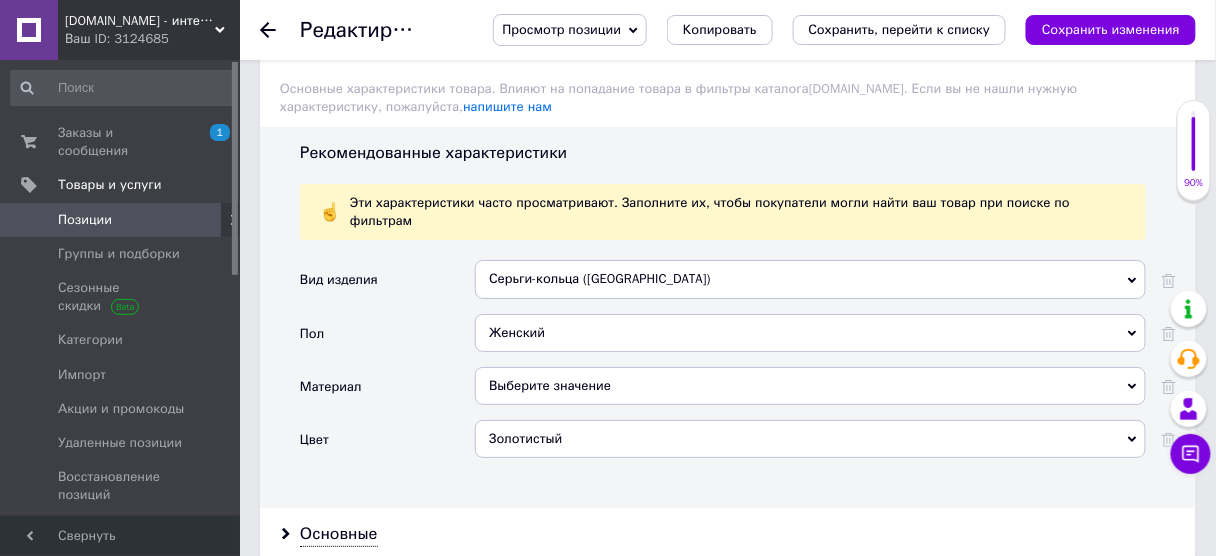 scroll, scrollTop: 1776, scrollLeft: 0, axis: vertical 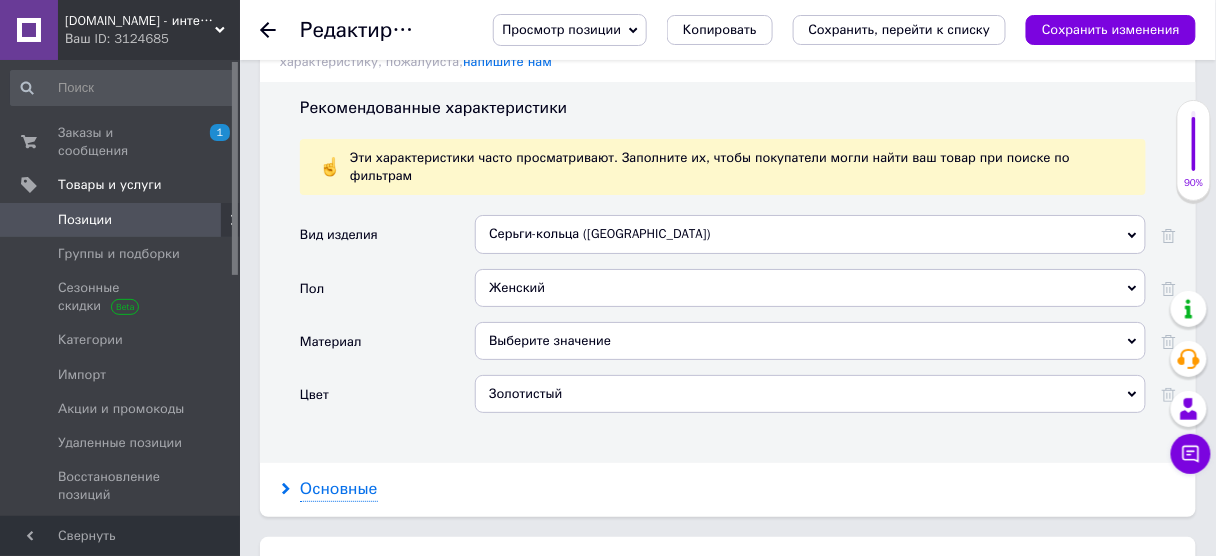 click on "Основные" at bounding box center (728, 489) 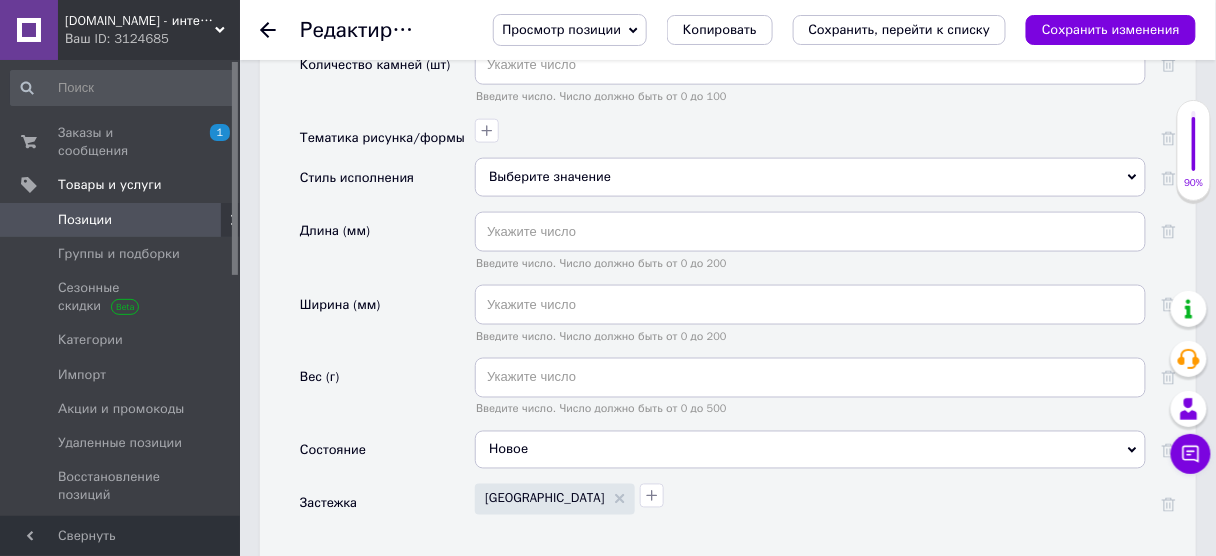 scroll, scrollTop: 2531, scrollLeft: 0, axis: vertical 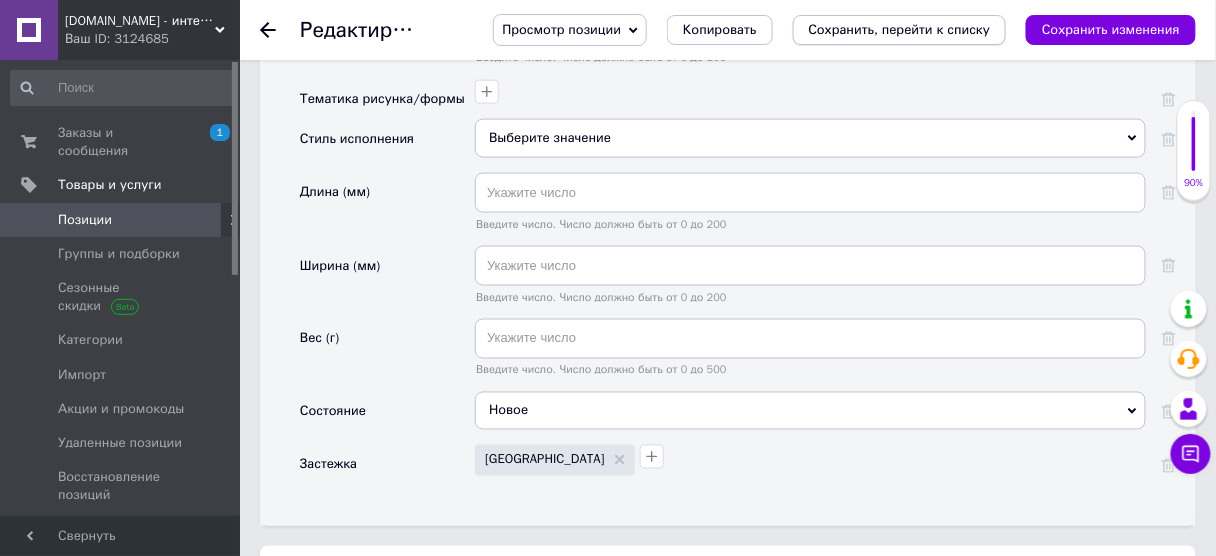 click on "Сохранить, перейти к списку" at bounding box center [900, 29] 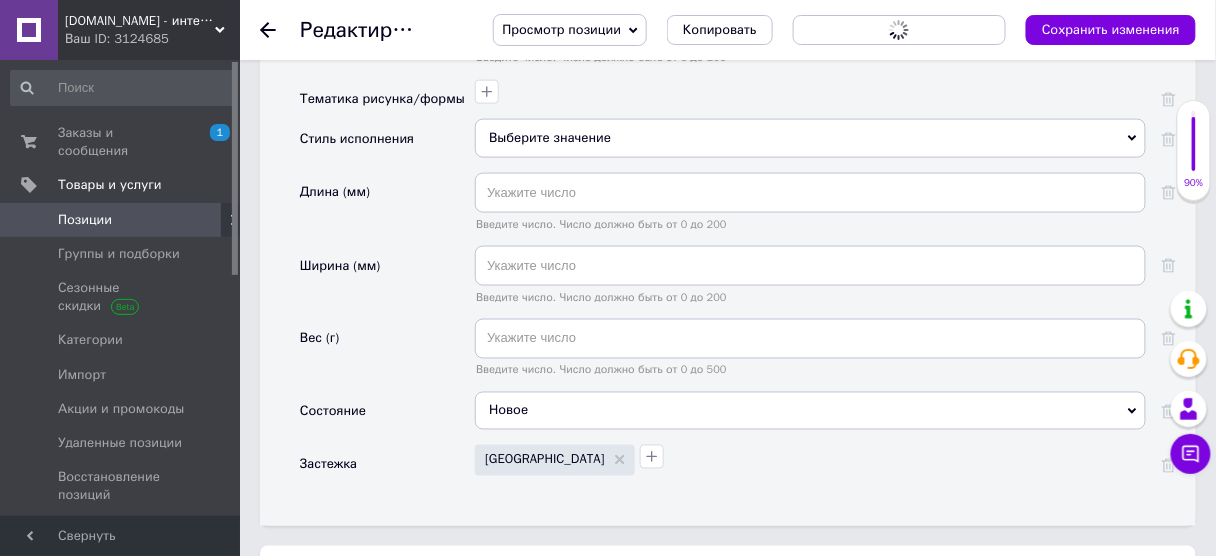 scroll, scrollTop: 0, scrollLeft: 0, axis: both 